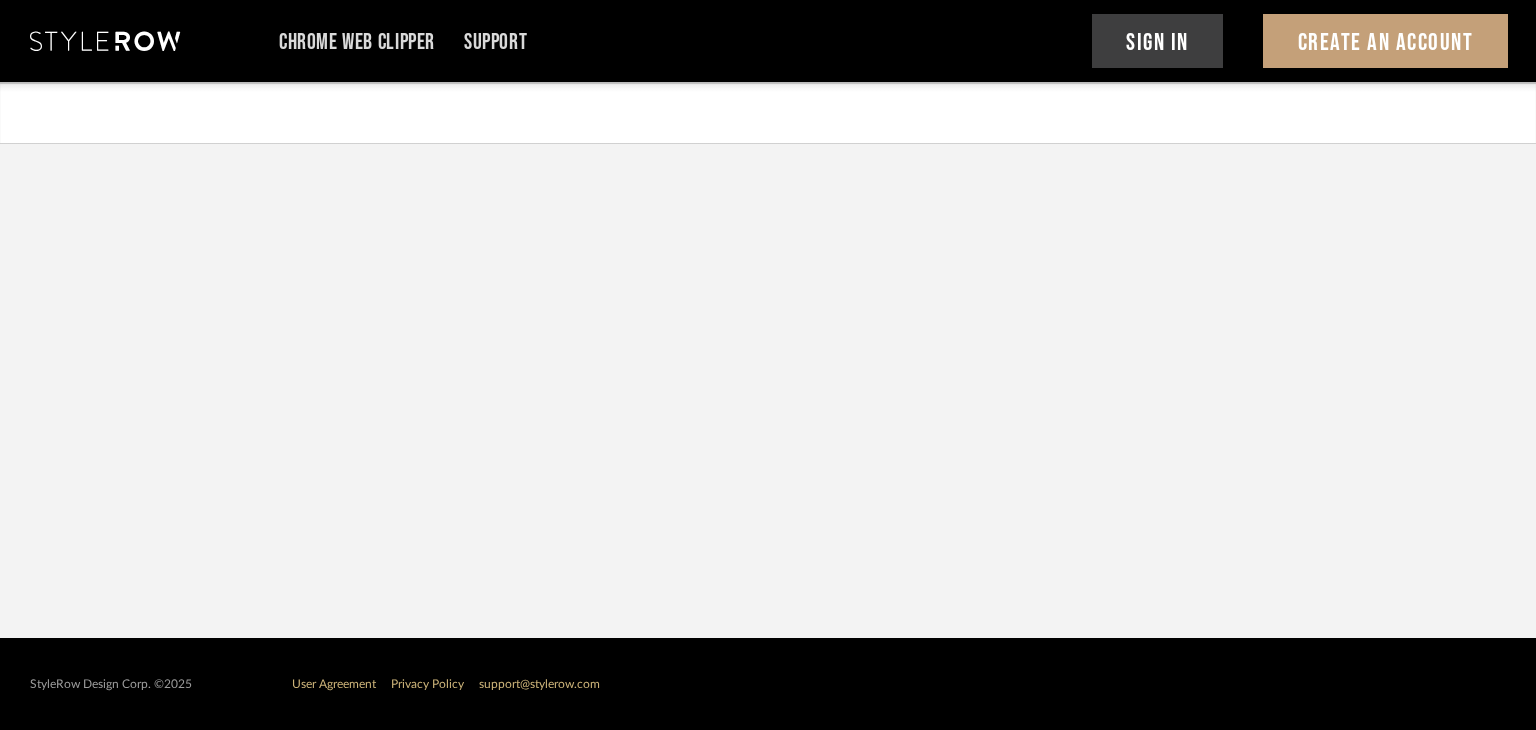 scroll, scrollTop: 0, scrollLeft: 0, axis: both 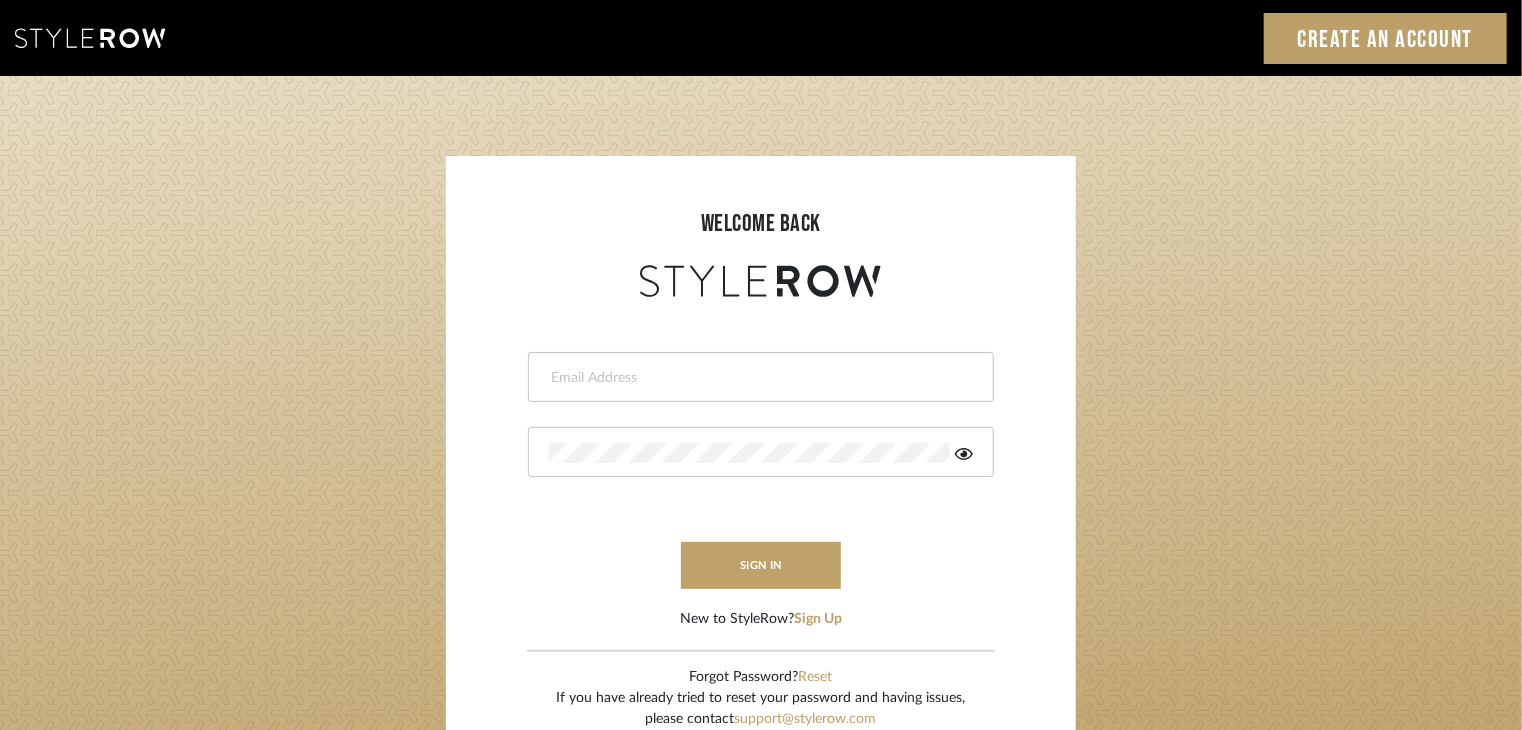 click at bounding box center [758, 378] 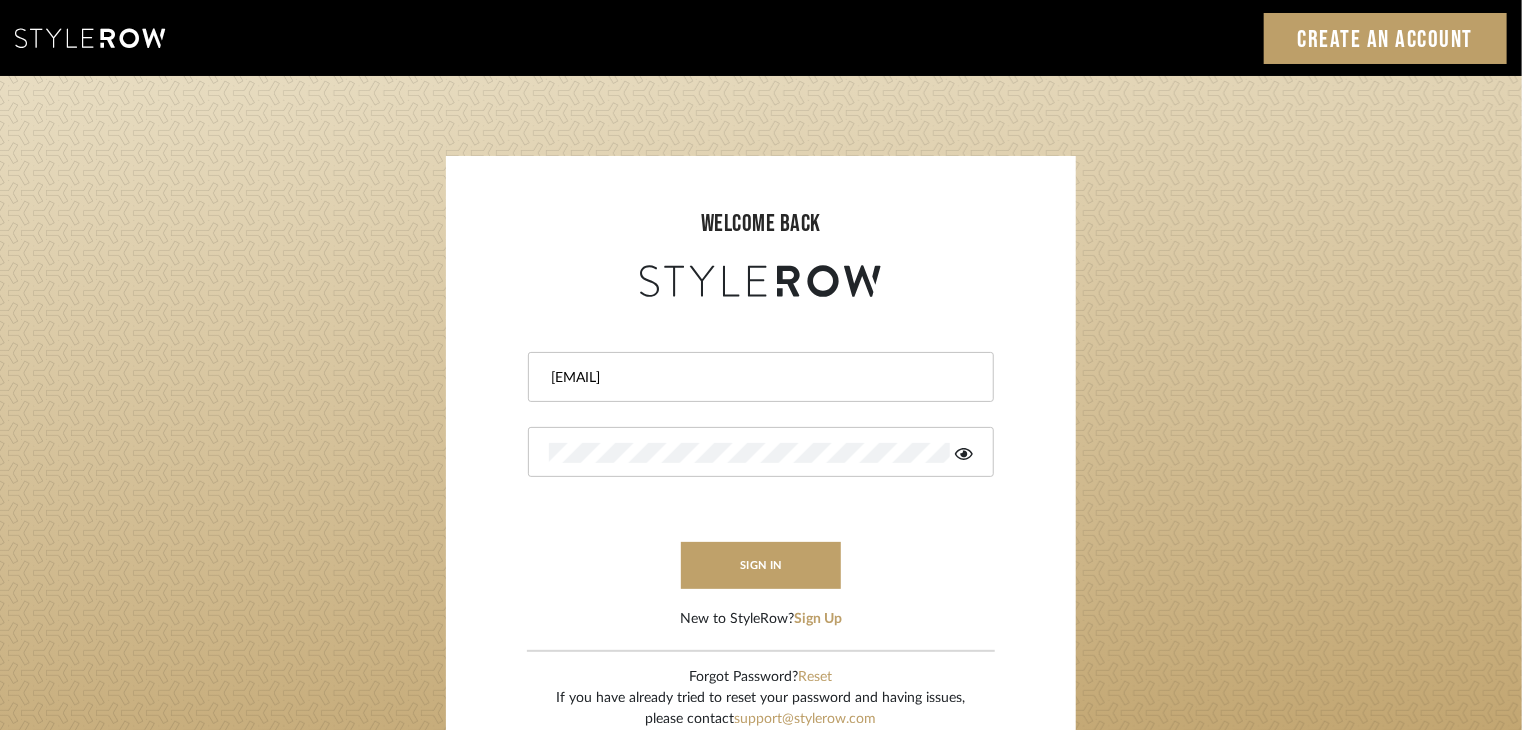type on "[EMAIL]" 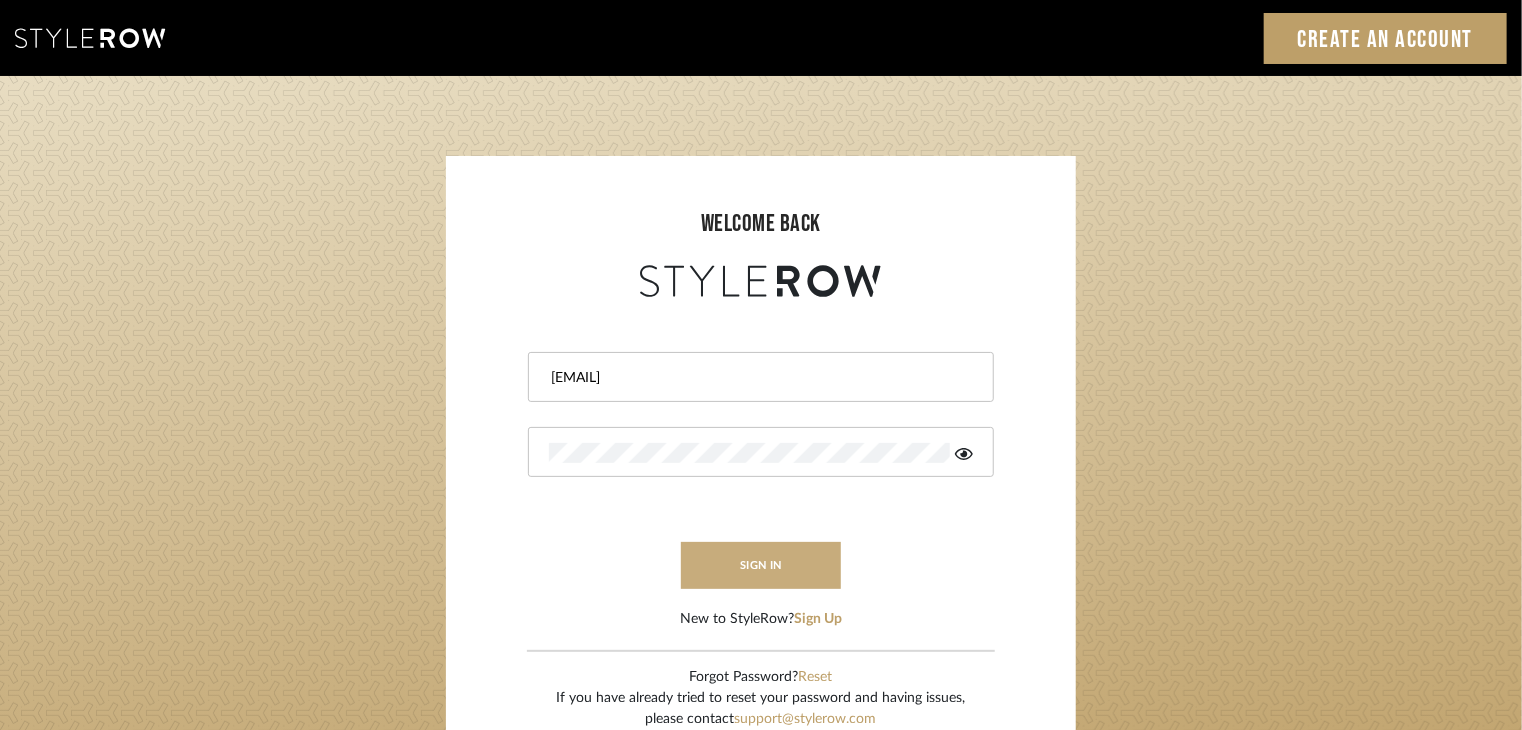 click on "sign in" at bounding box center [761, 565] 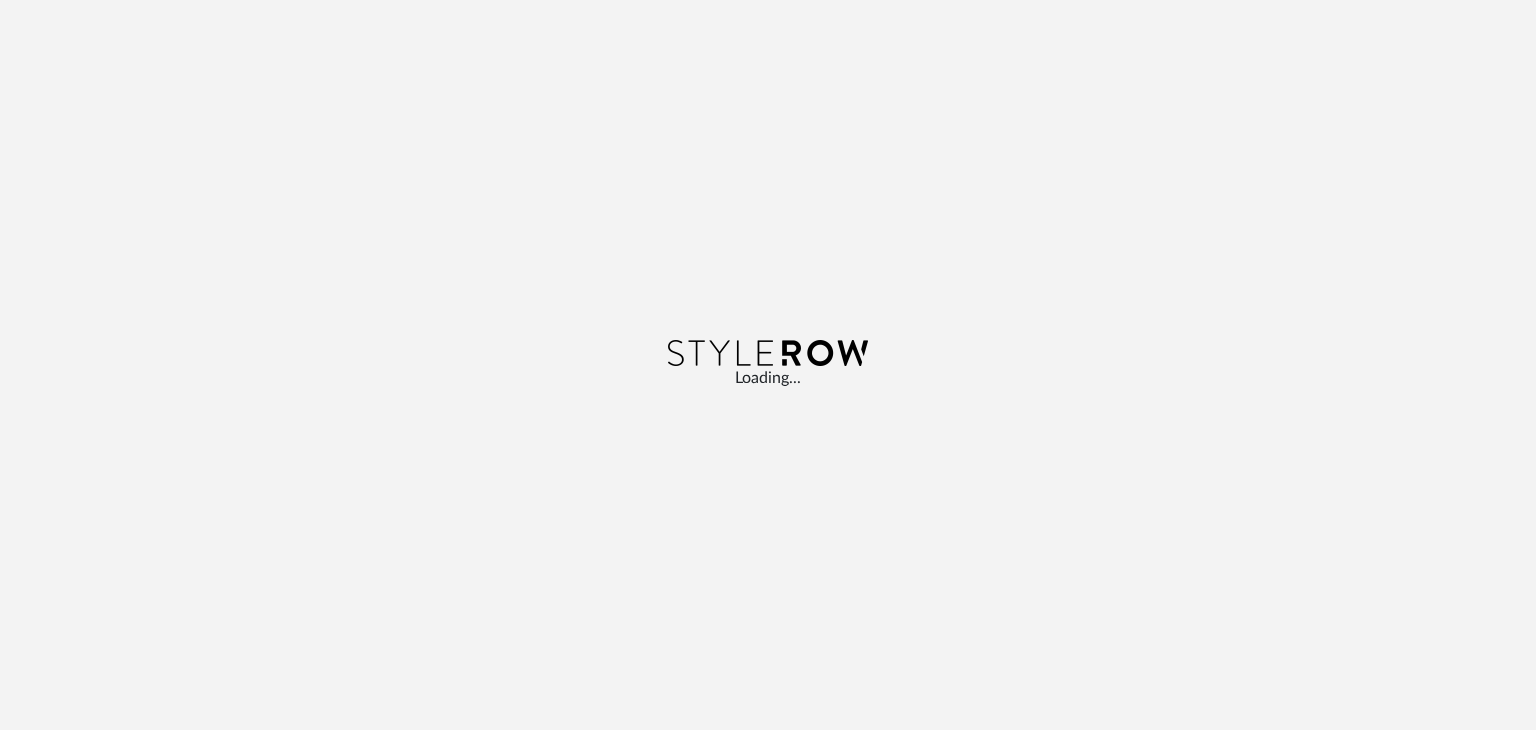 scroll, scrollTop: 0, scrollLeft: 0, axis: both 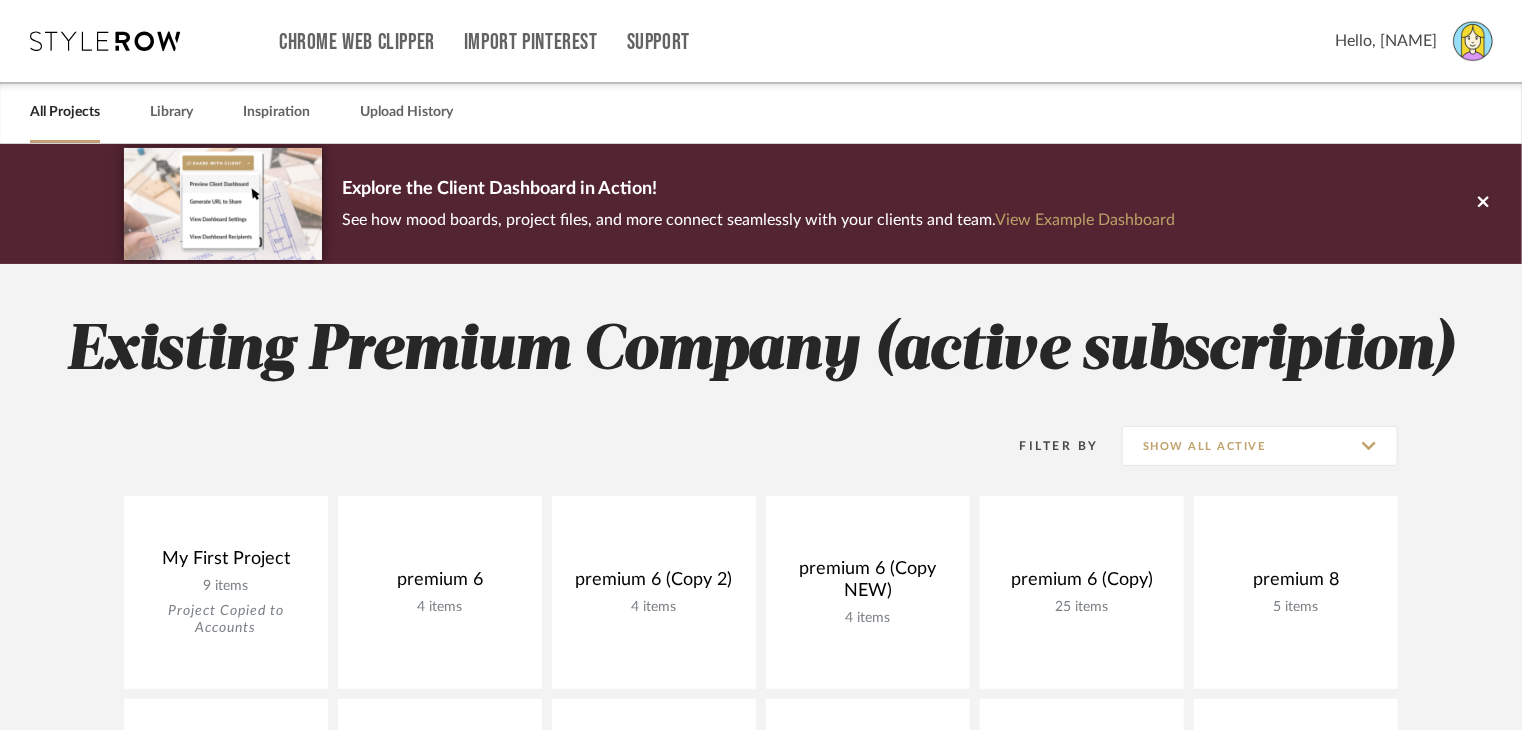 click at bounding box center (1473, 41) 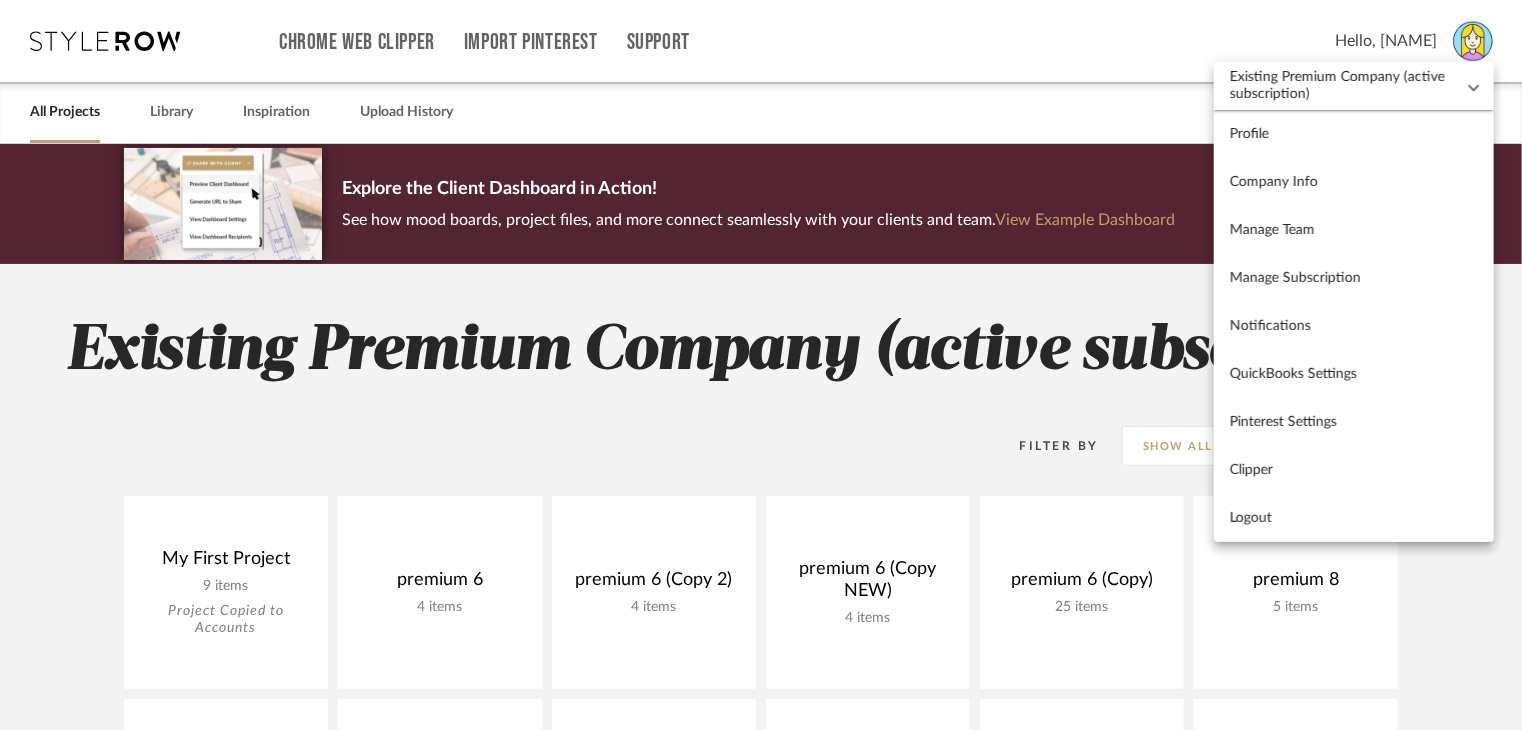 click on "Existing Premium Company (active subscription)" at bounding box center (1342, 86) 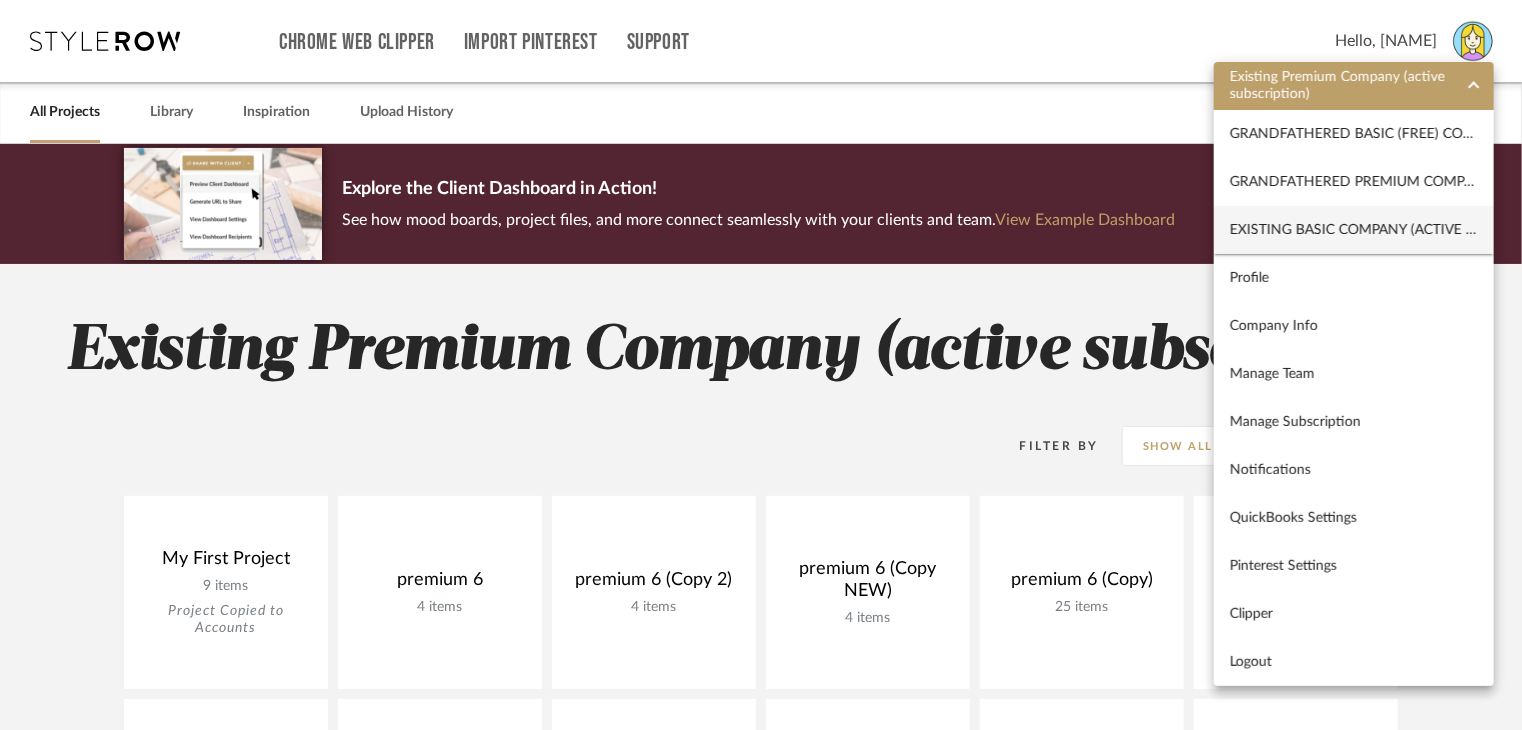 click on "Existing Basic Company  (active subscription)" at bounding box center [1354, 230] 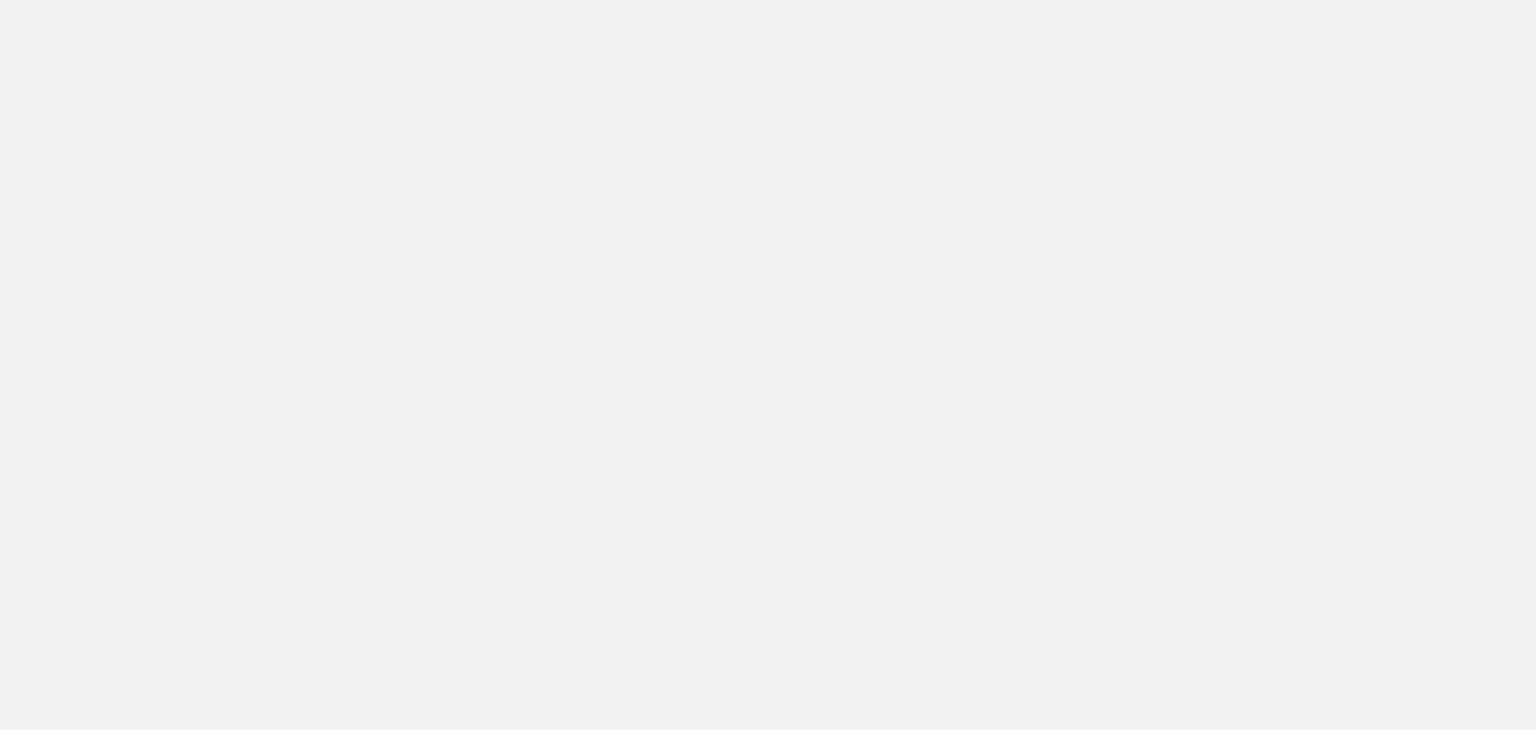 scroll, scrollTop: 0, scrollLeft: 0, axis: both 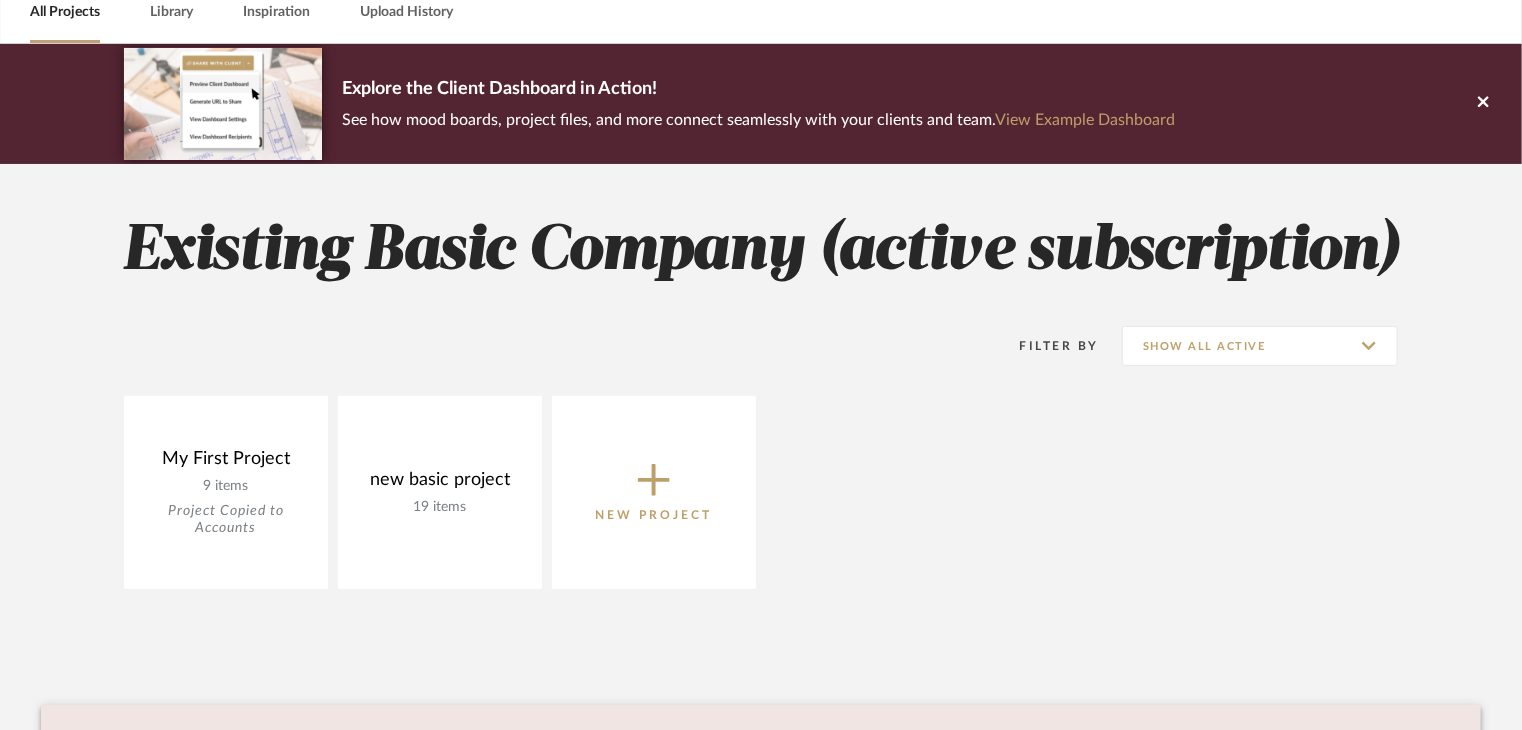 click 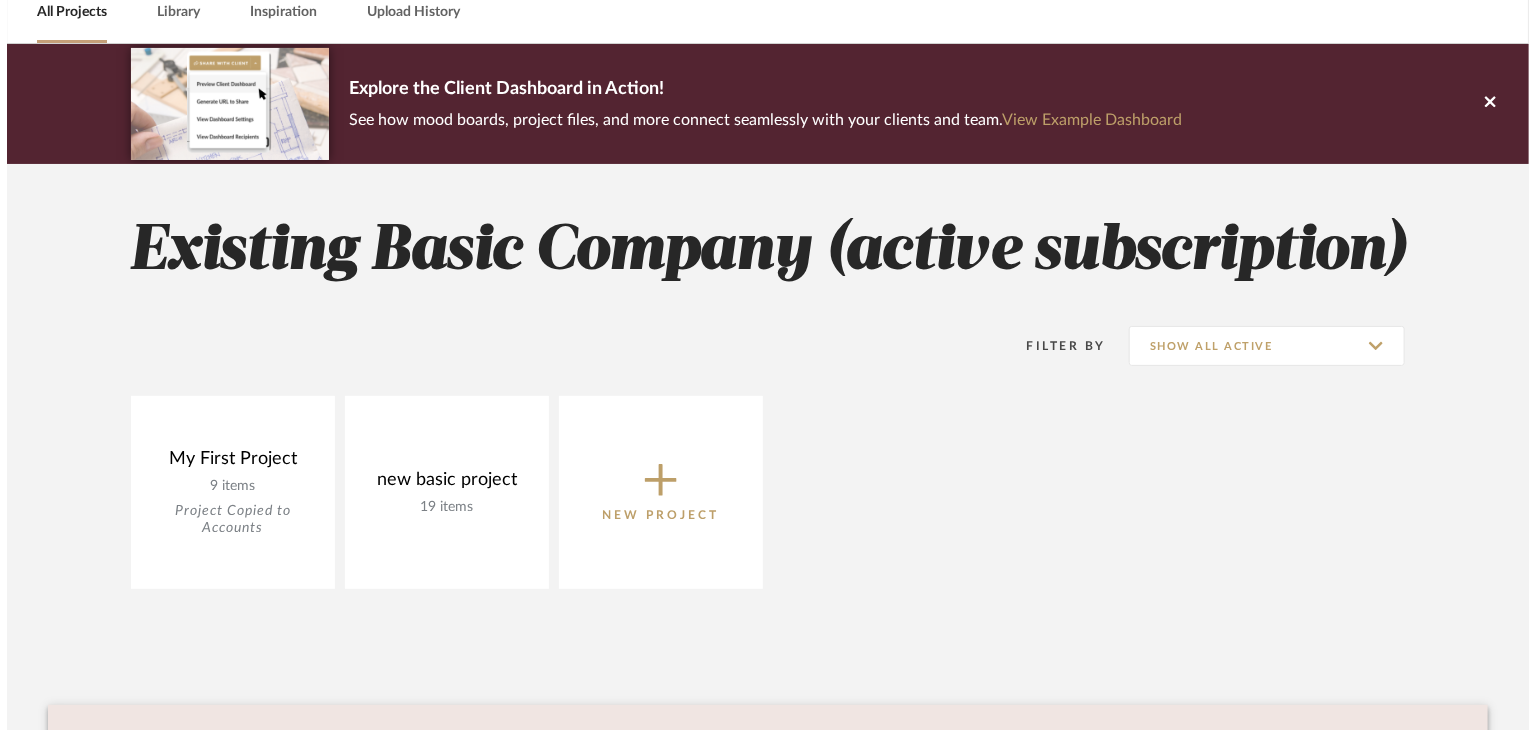 scroll, scrollTop: 0, scrollLeft: 0, axis: both 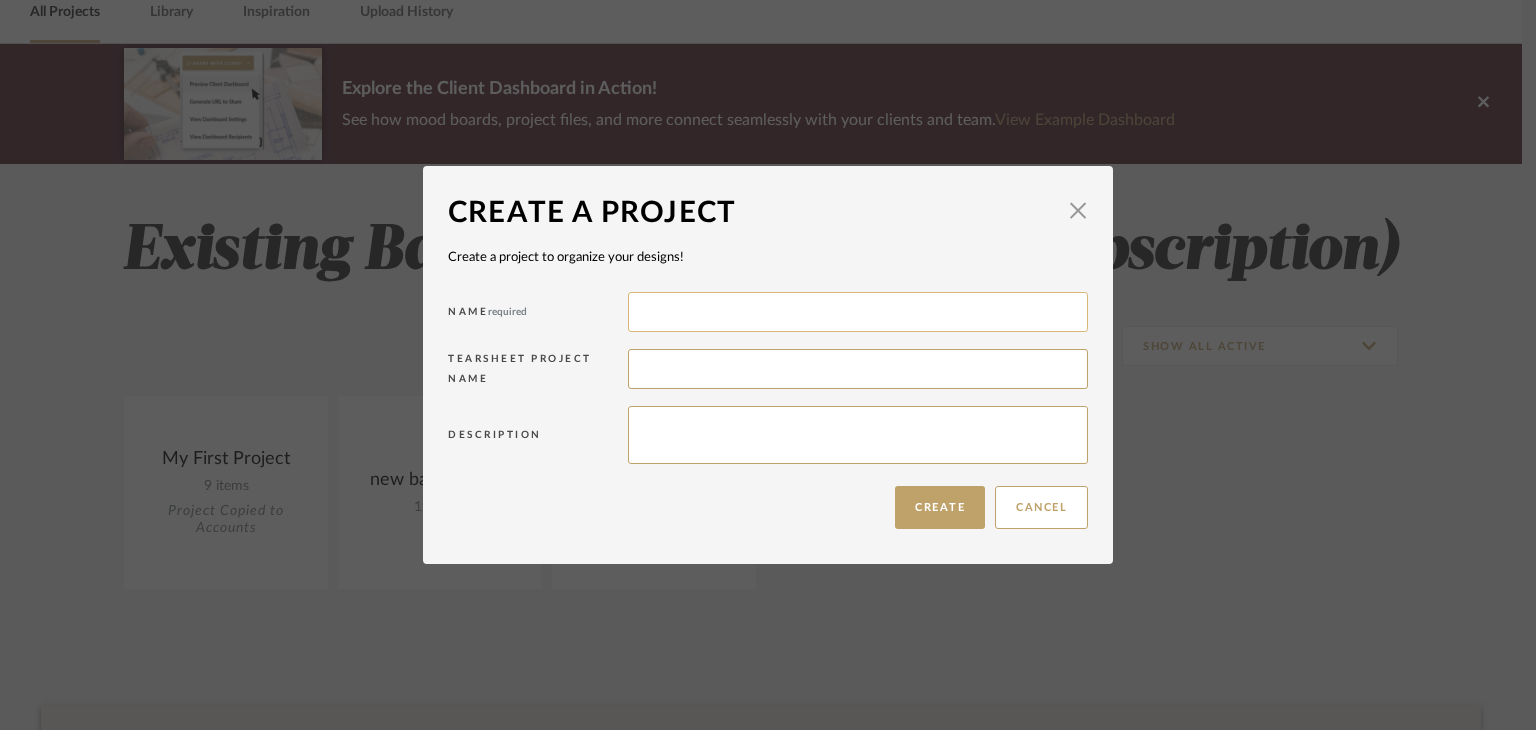 click at bounding box center (858, 312) 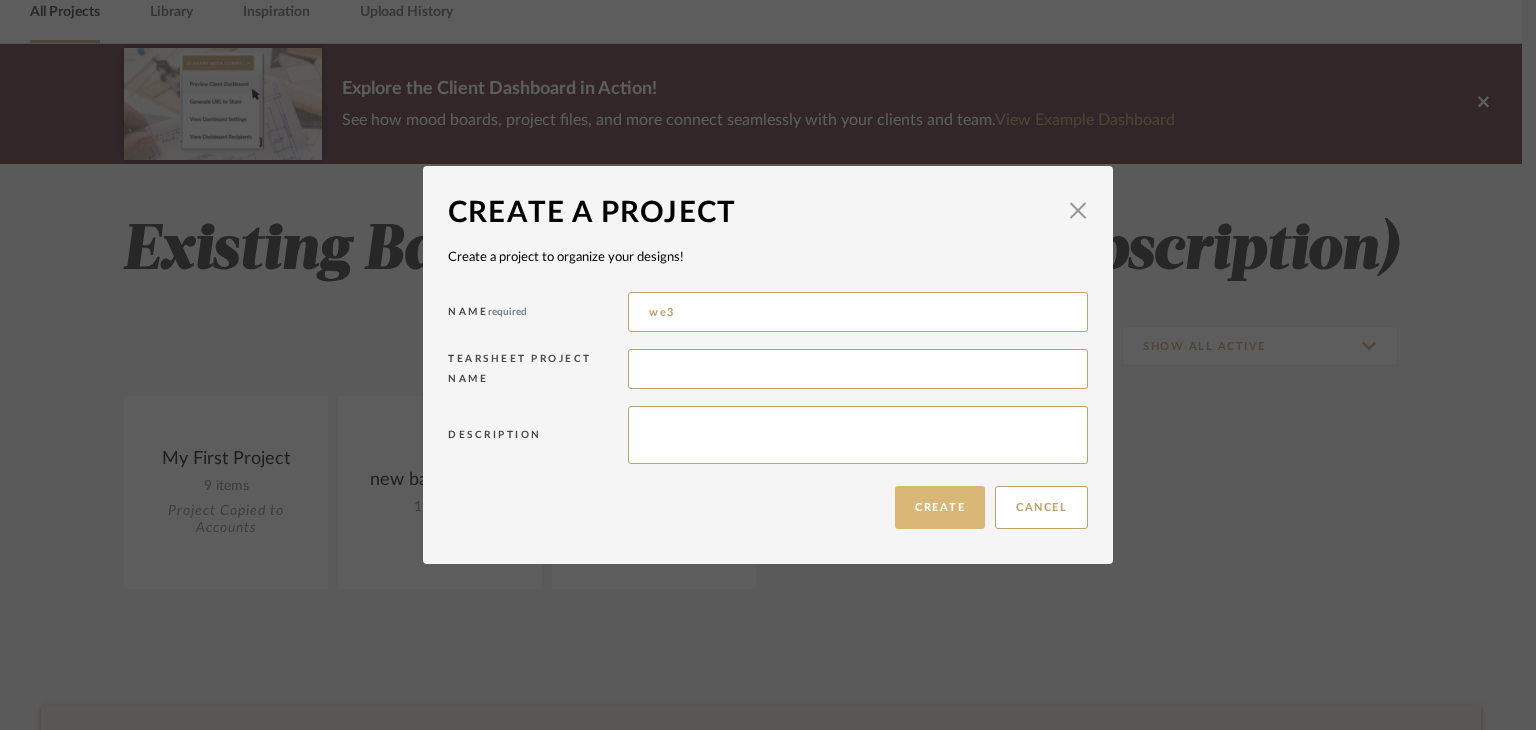 type on "we3" 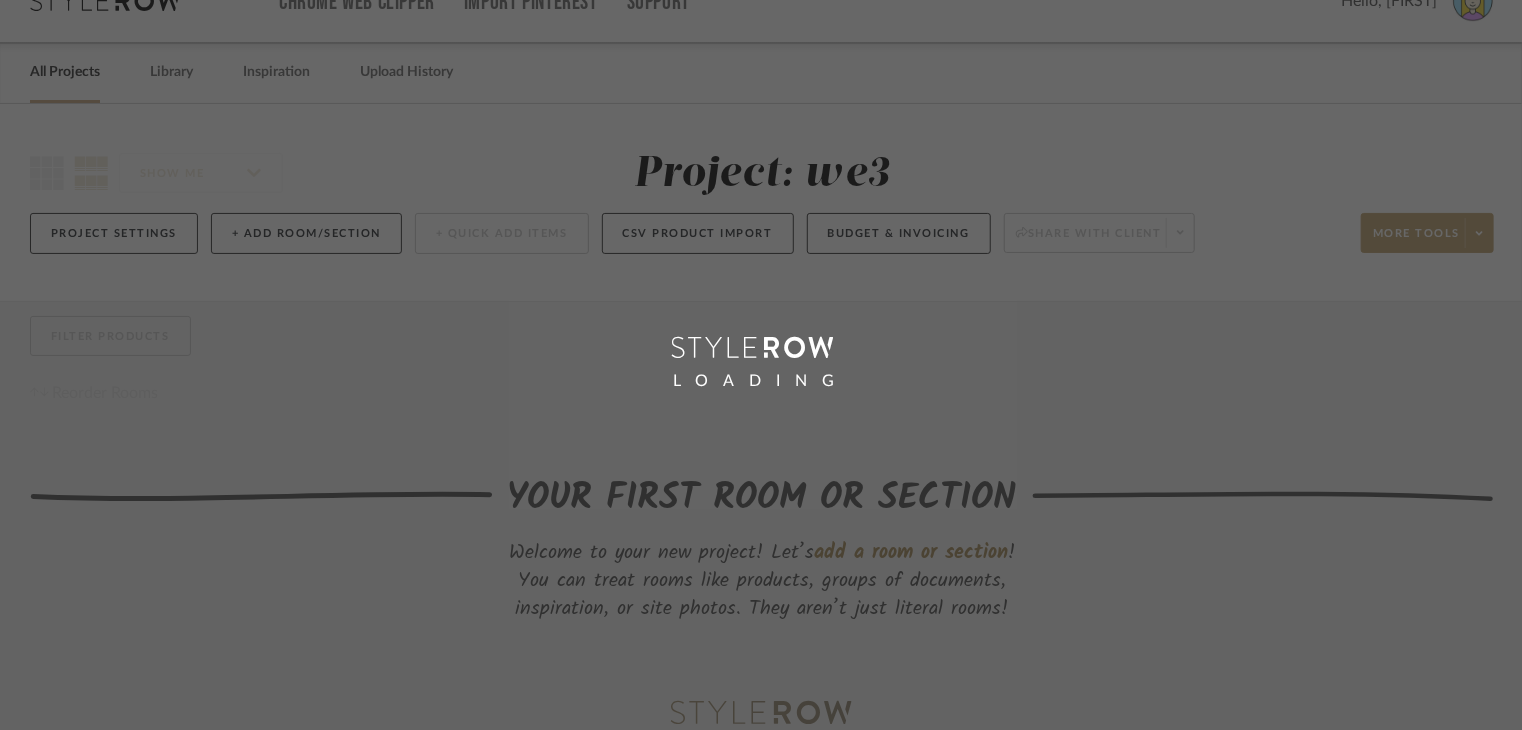 scroll, scrollTop: 0, scrollLeft: 0, axis: both 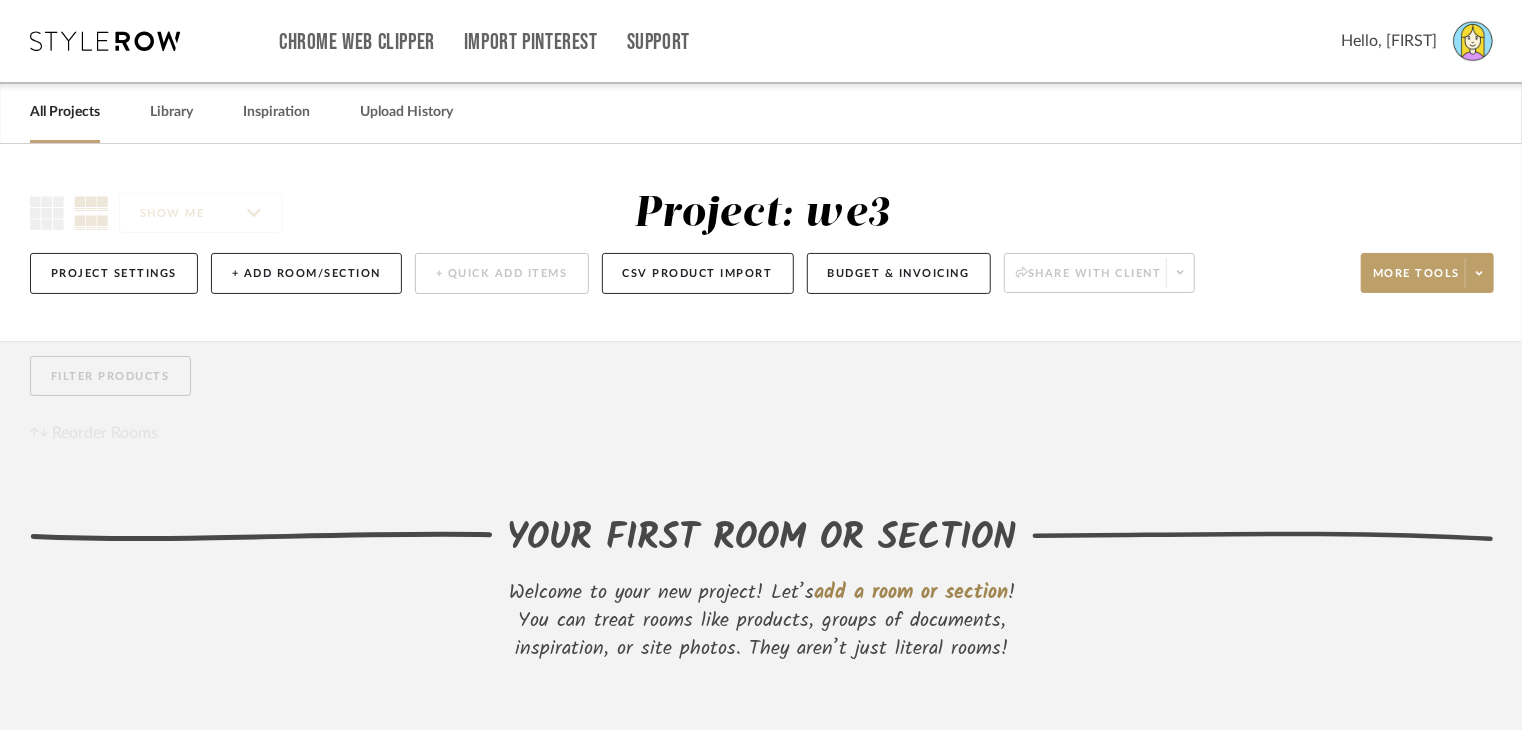 click on "All Projects" at bounding box center [65, 112] 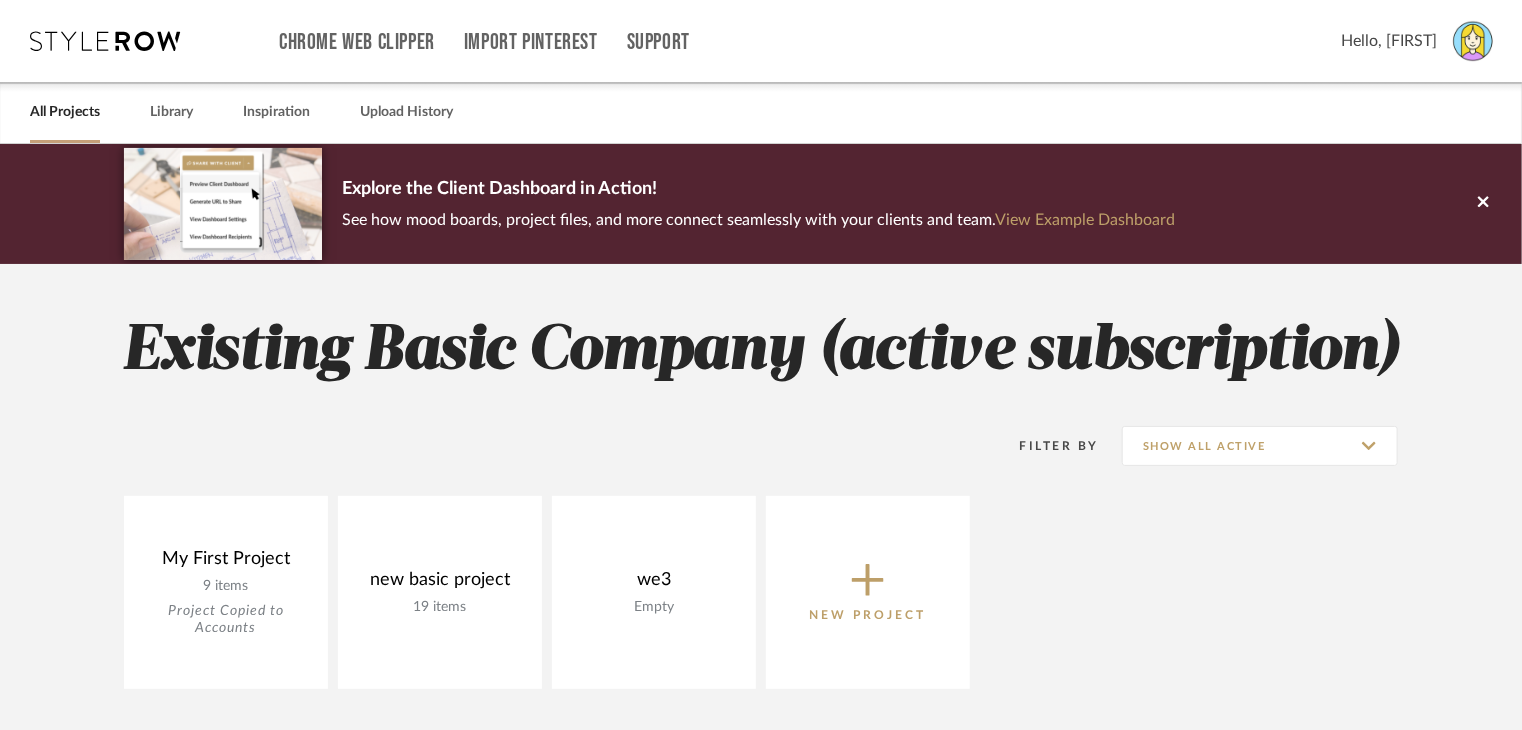 click 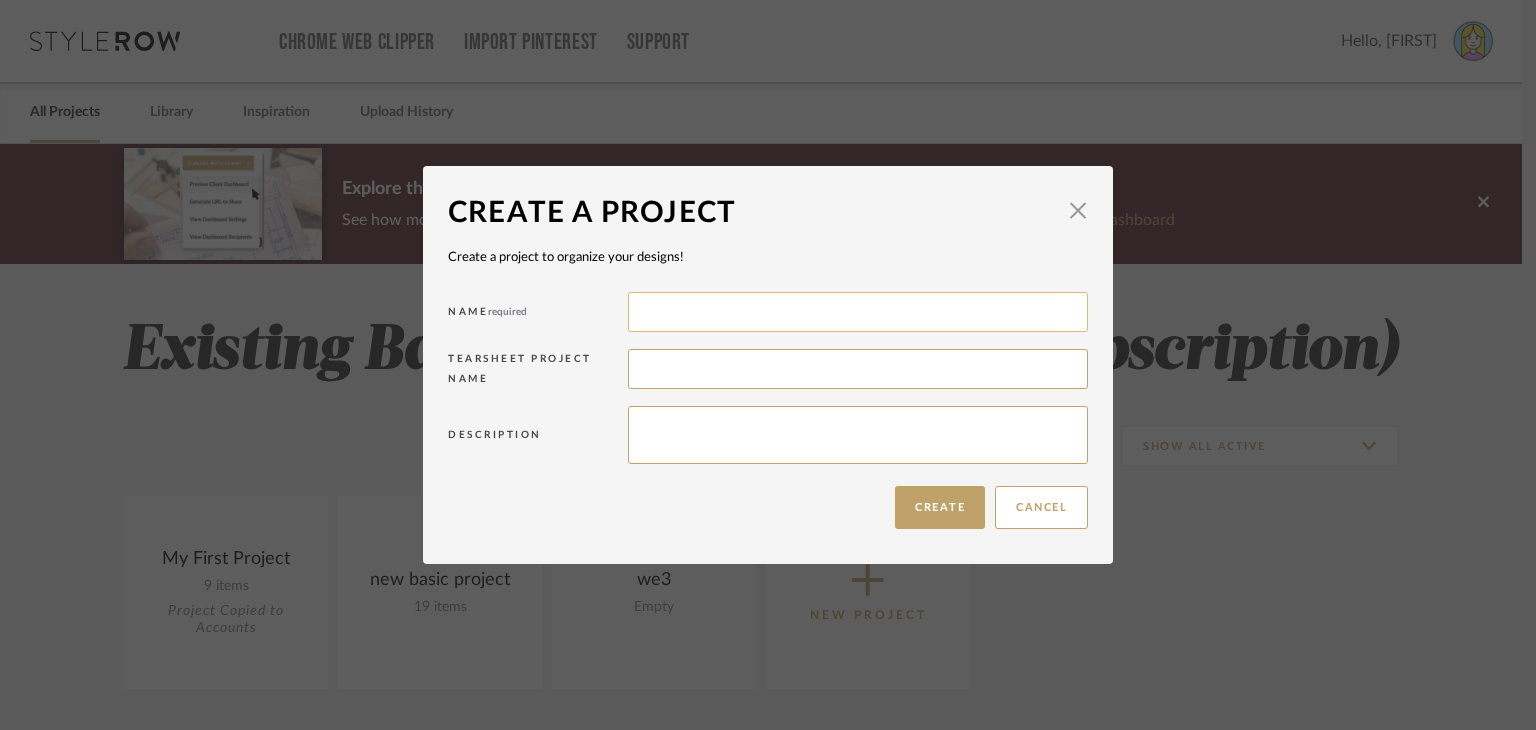 click at bounding box center (858, 312) 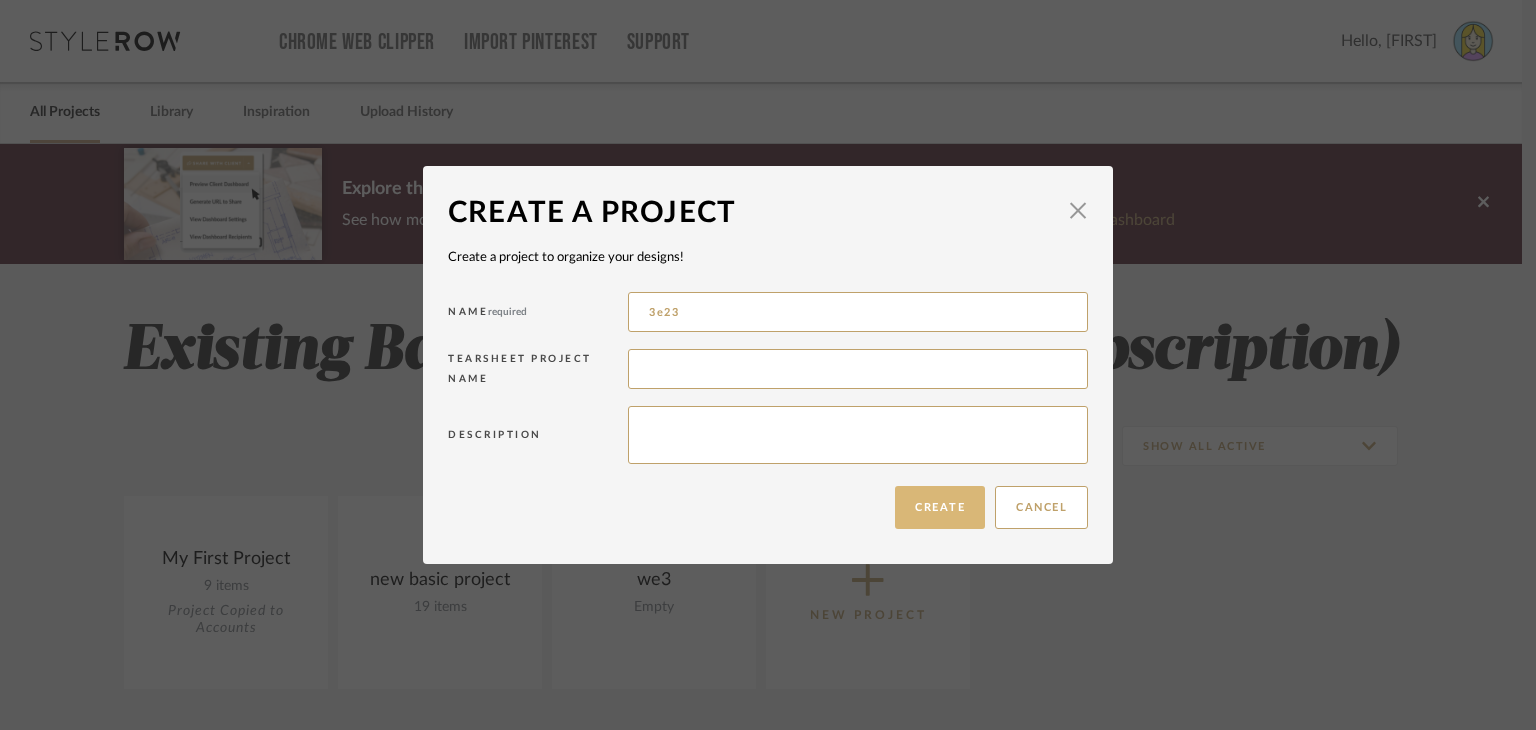 type on "3e23" 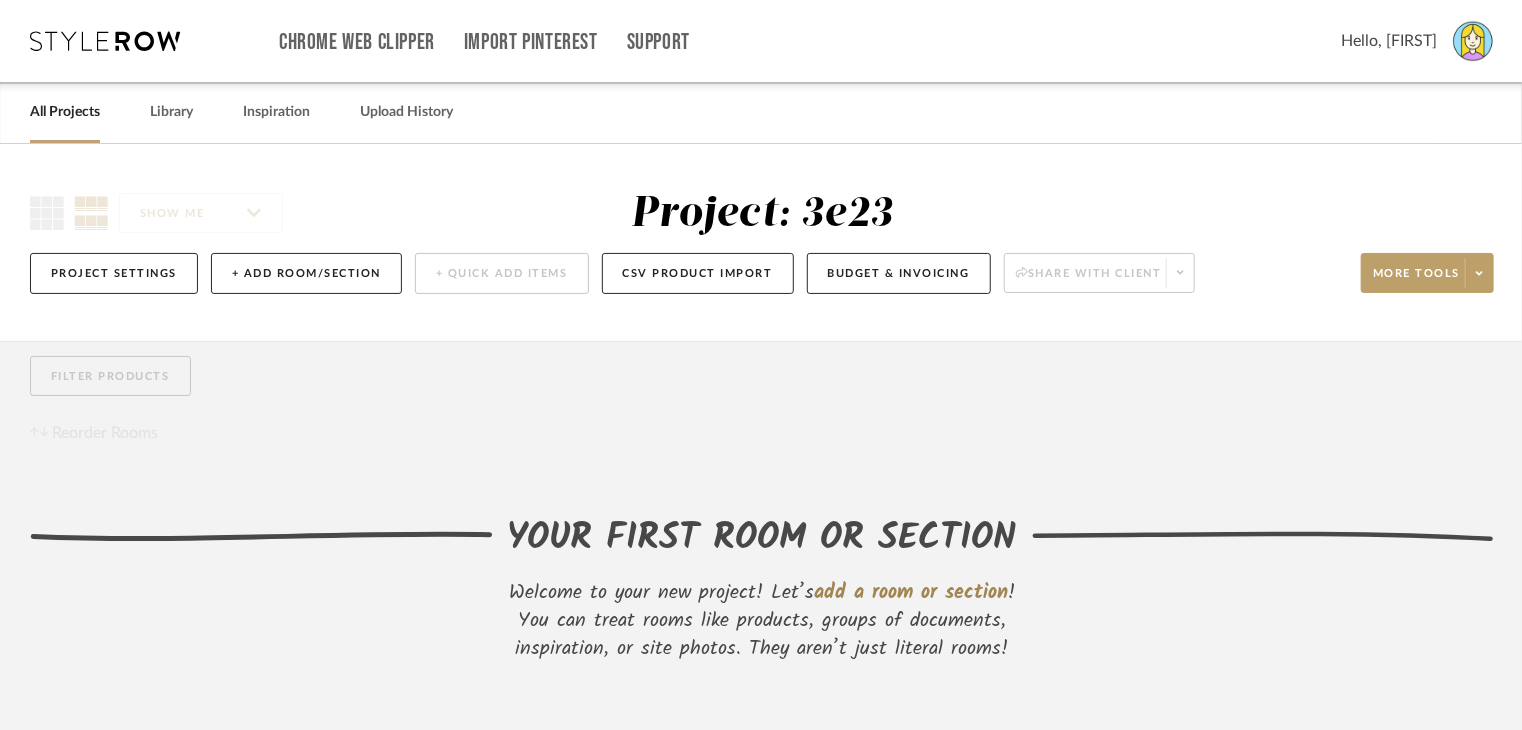 click on "All Projects" at bounding box center [65, 112] 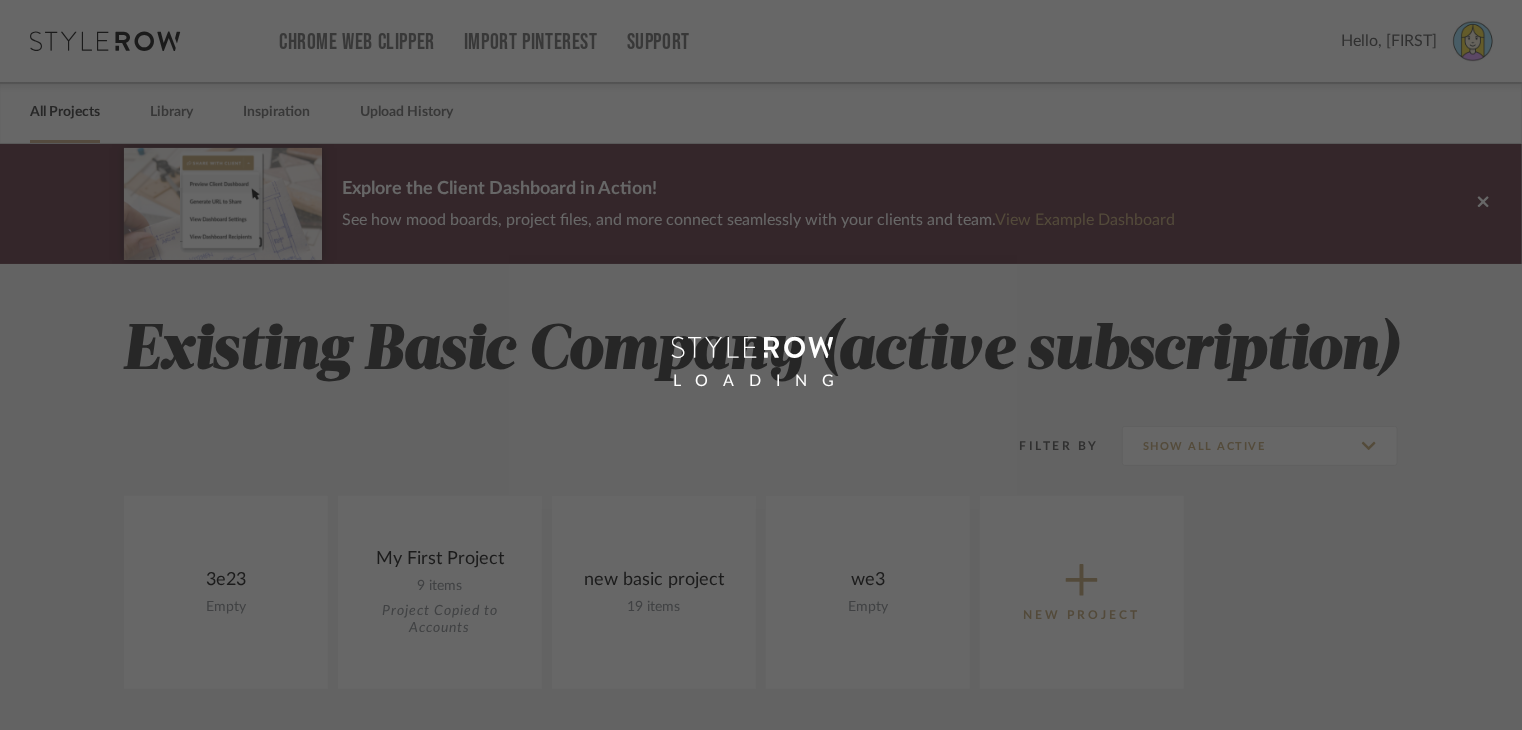 click on "Show All Active" 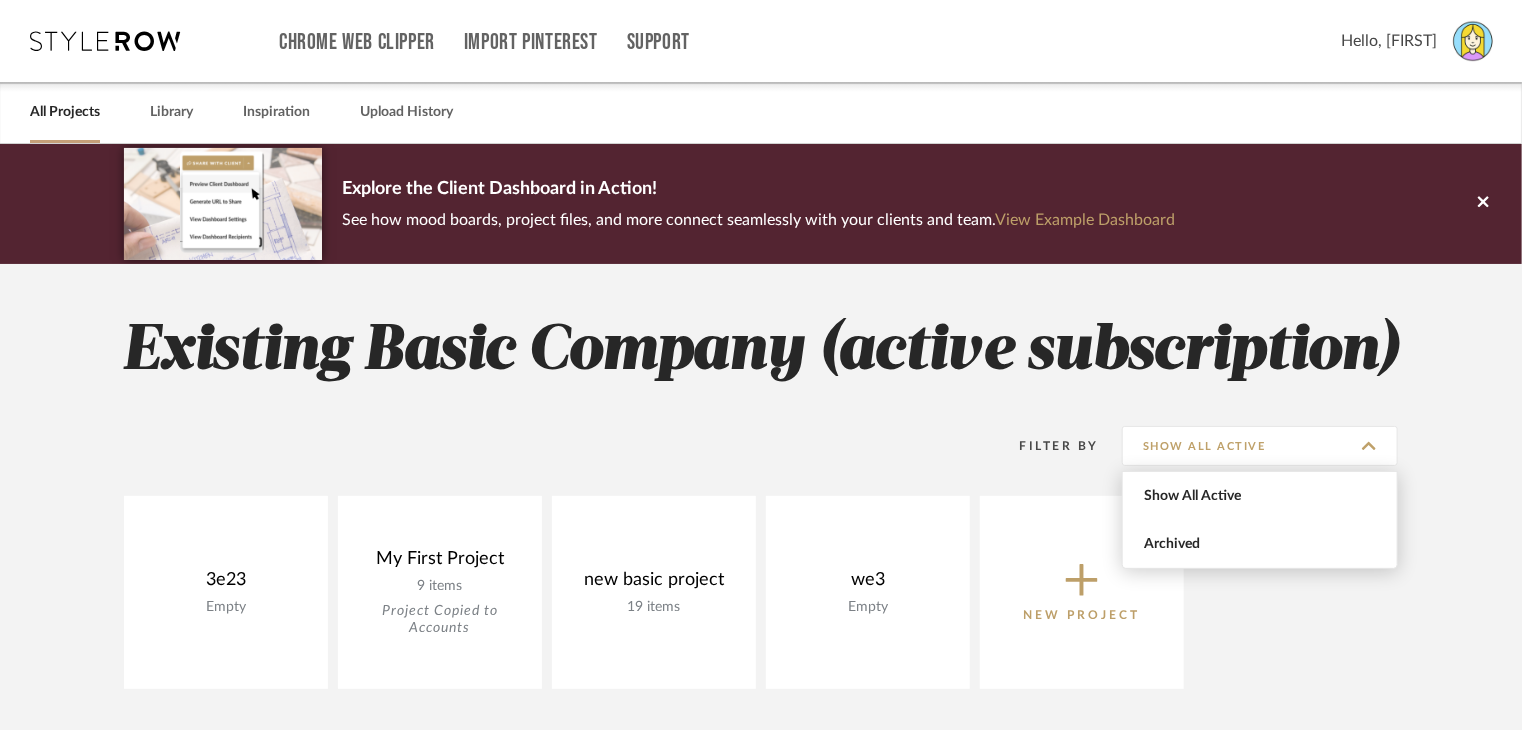 click on "Archived" at bounding box center (1260, 544) 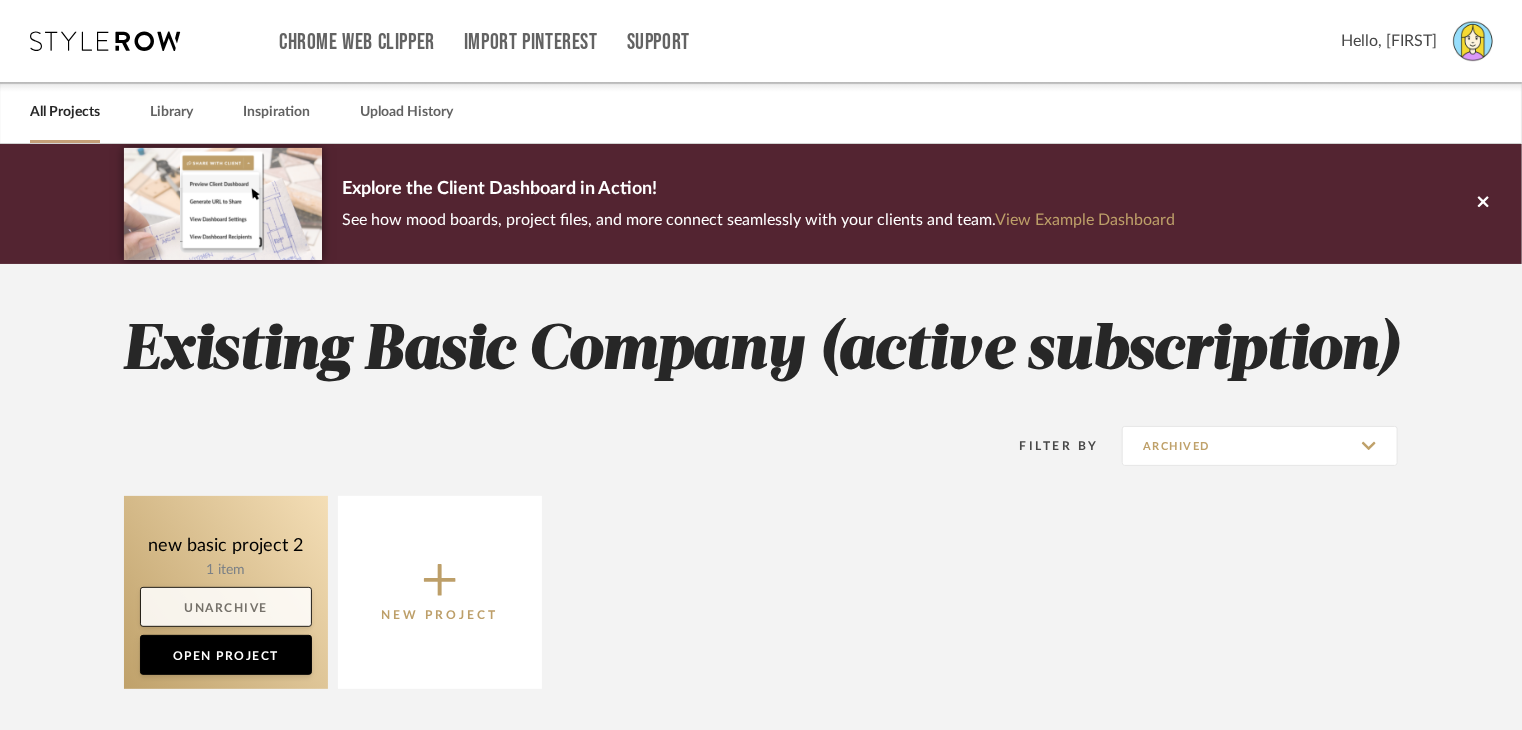 click on "Unarchive" 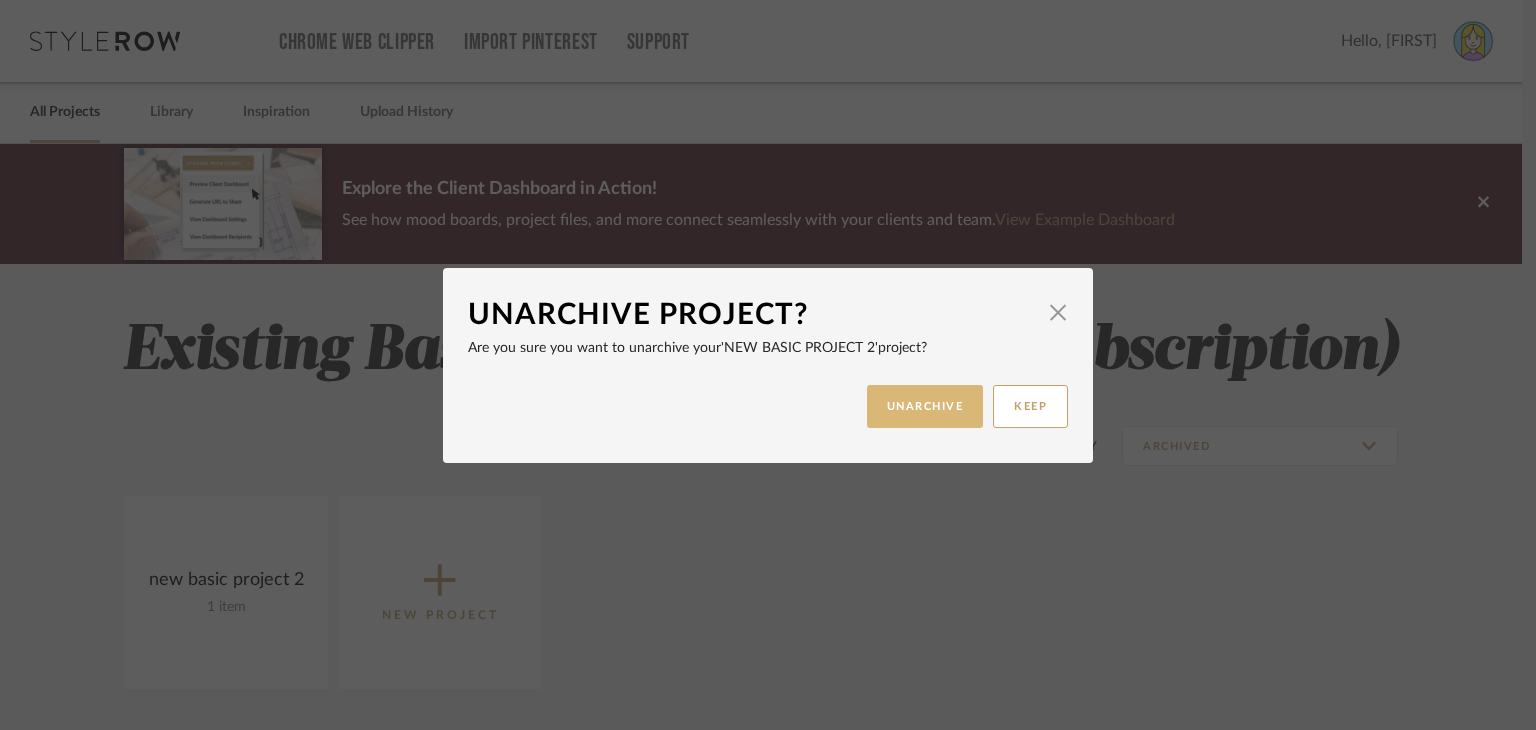 click on "UNARCHIVE" at bounding box center (925, 406) 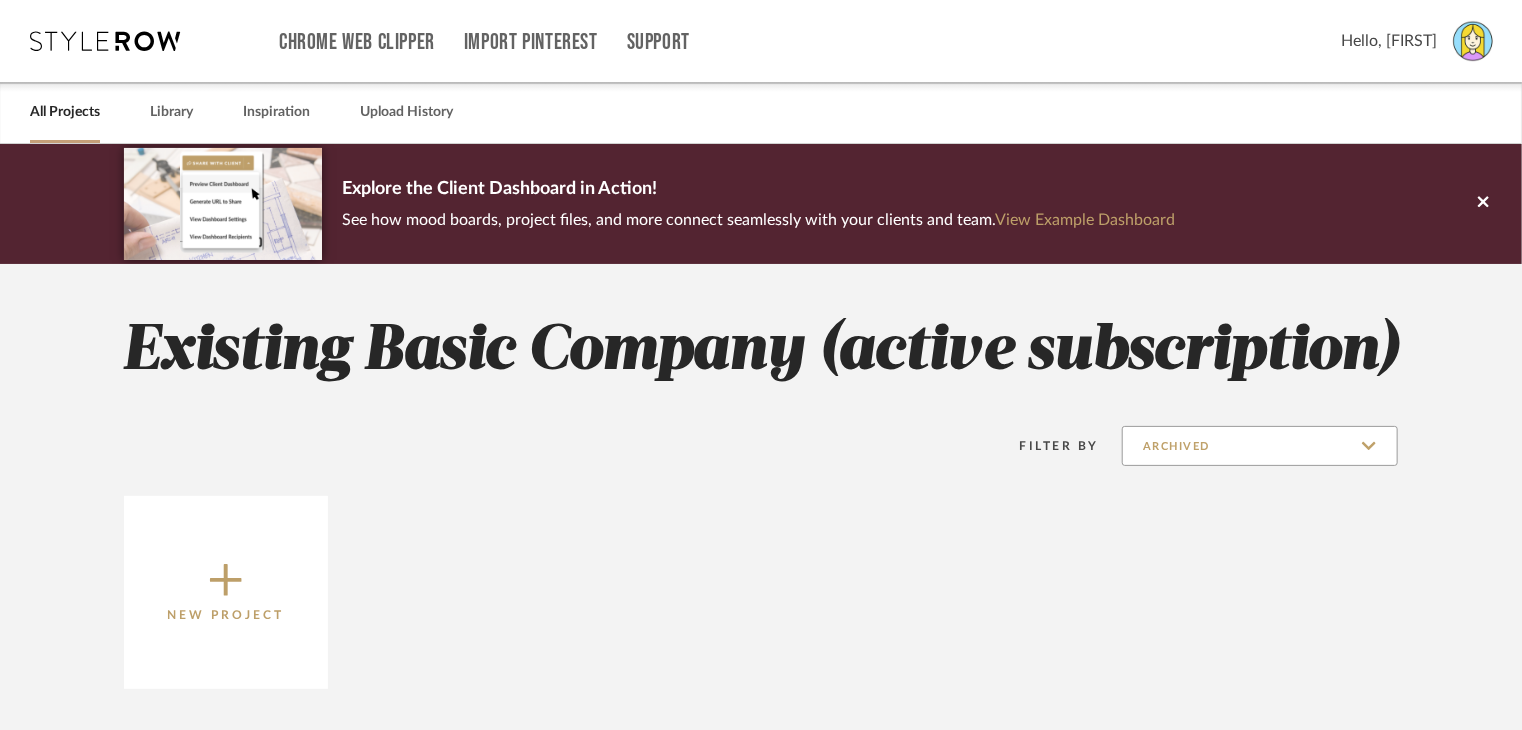 click on "Archived" 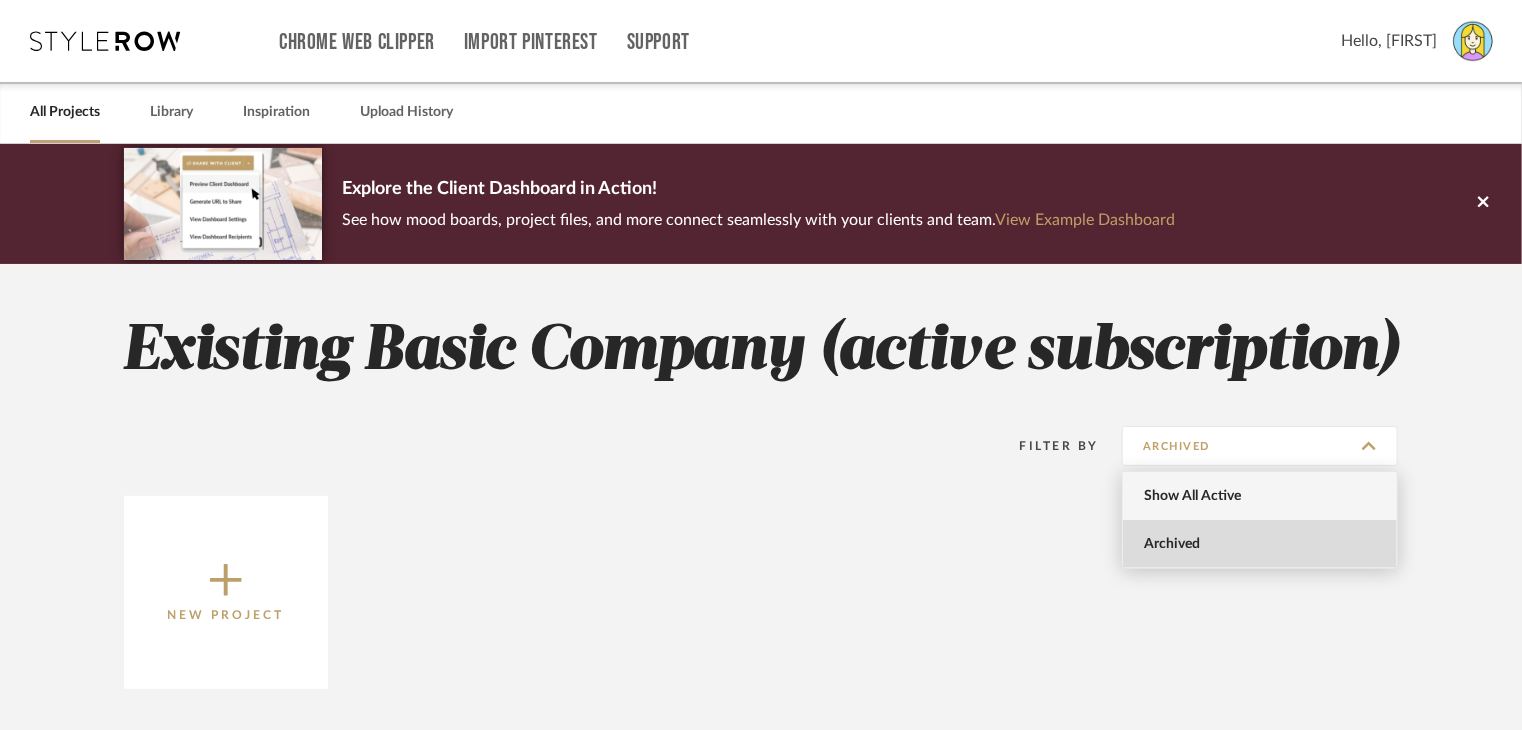 click on "Show All Active" at bounding box center (1260, 496) 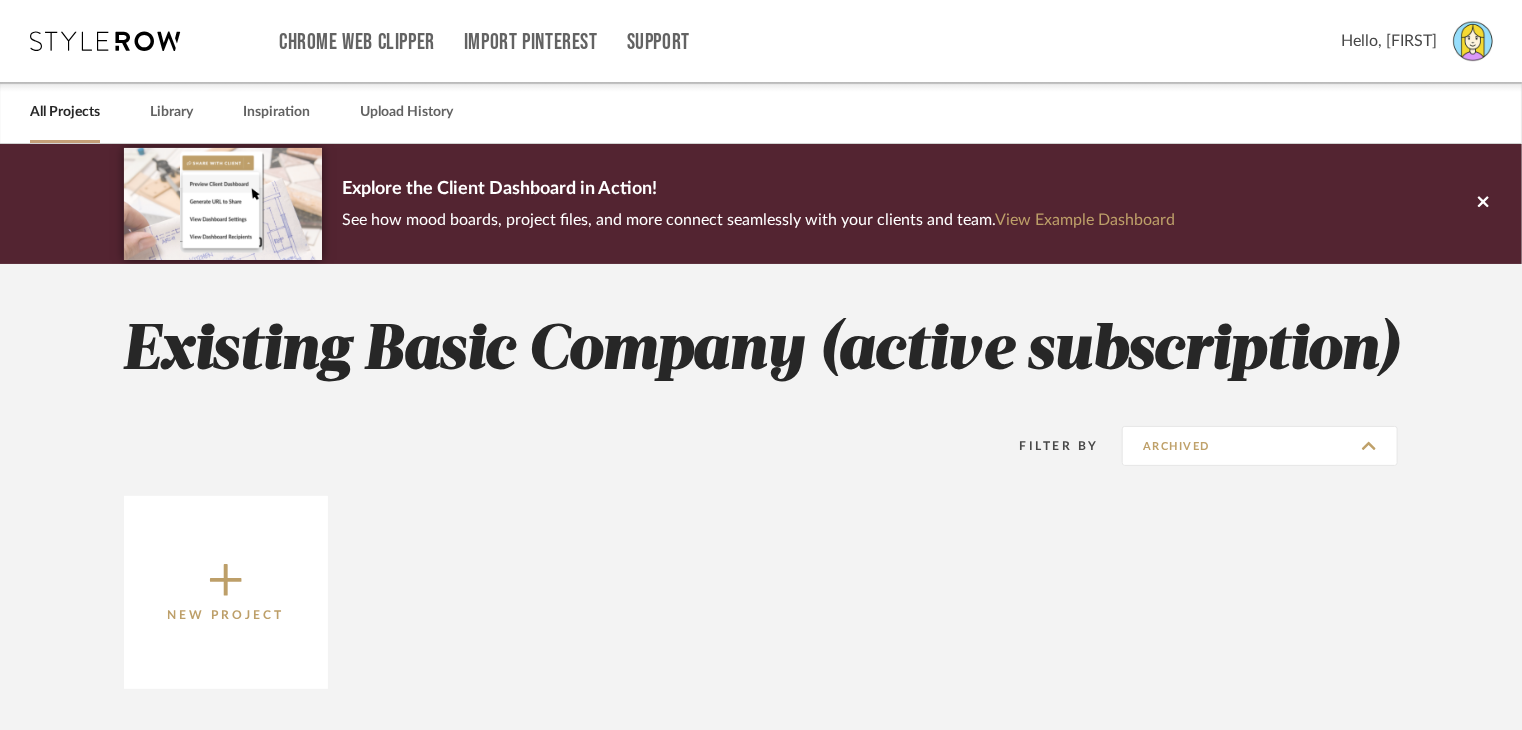 type on "Show All Active" 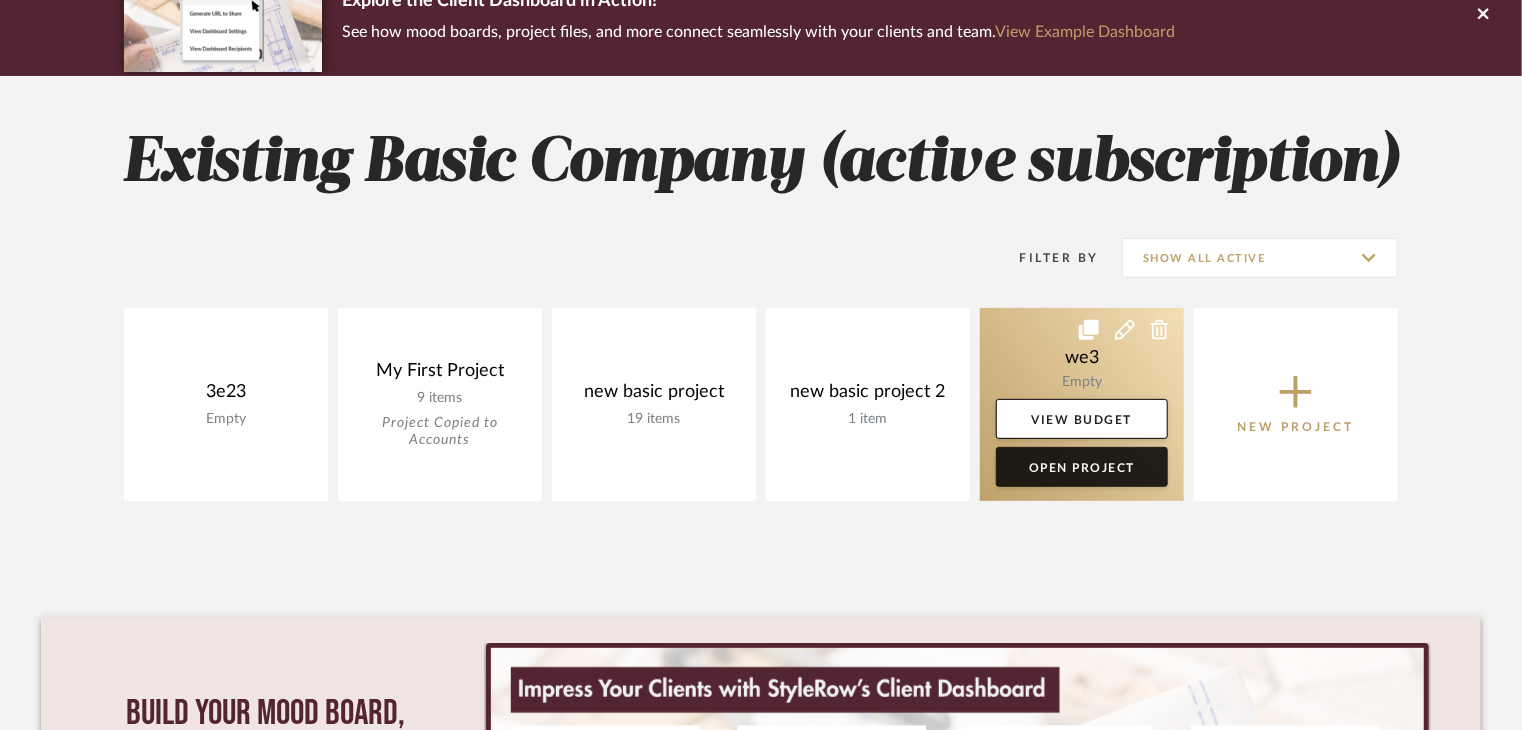 scroll, scrollTop: 200, scrollLeft: 0, axis: vertical 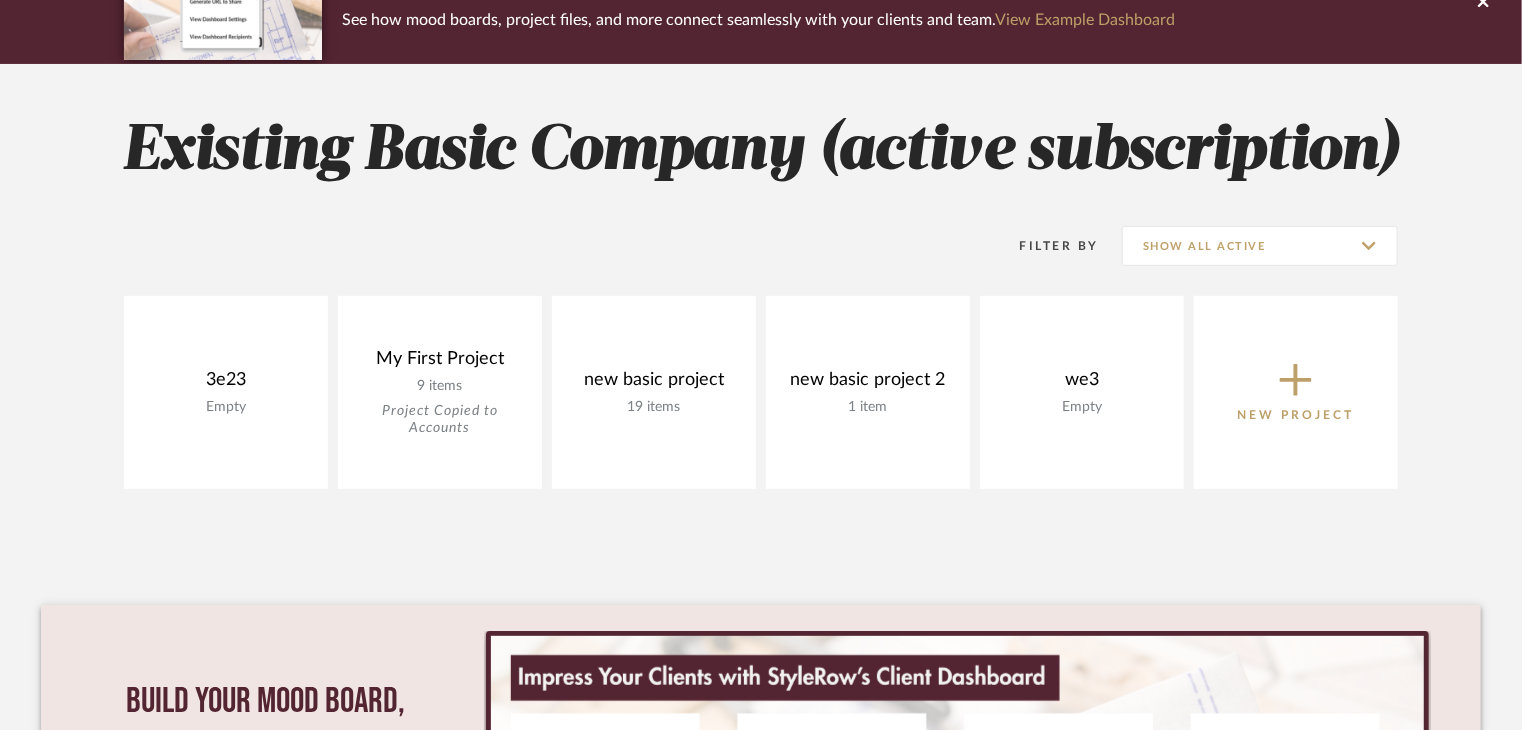 click 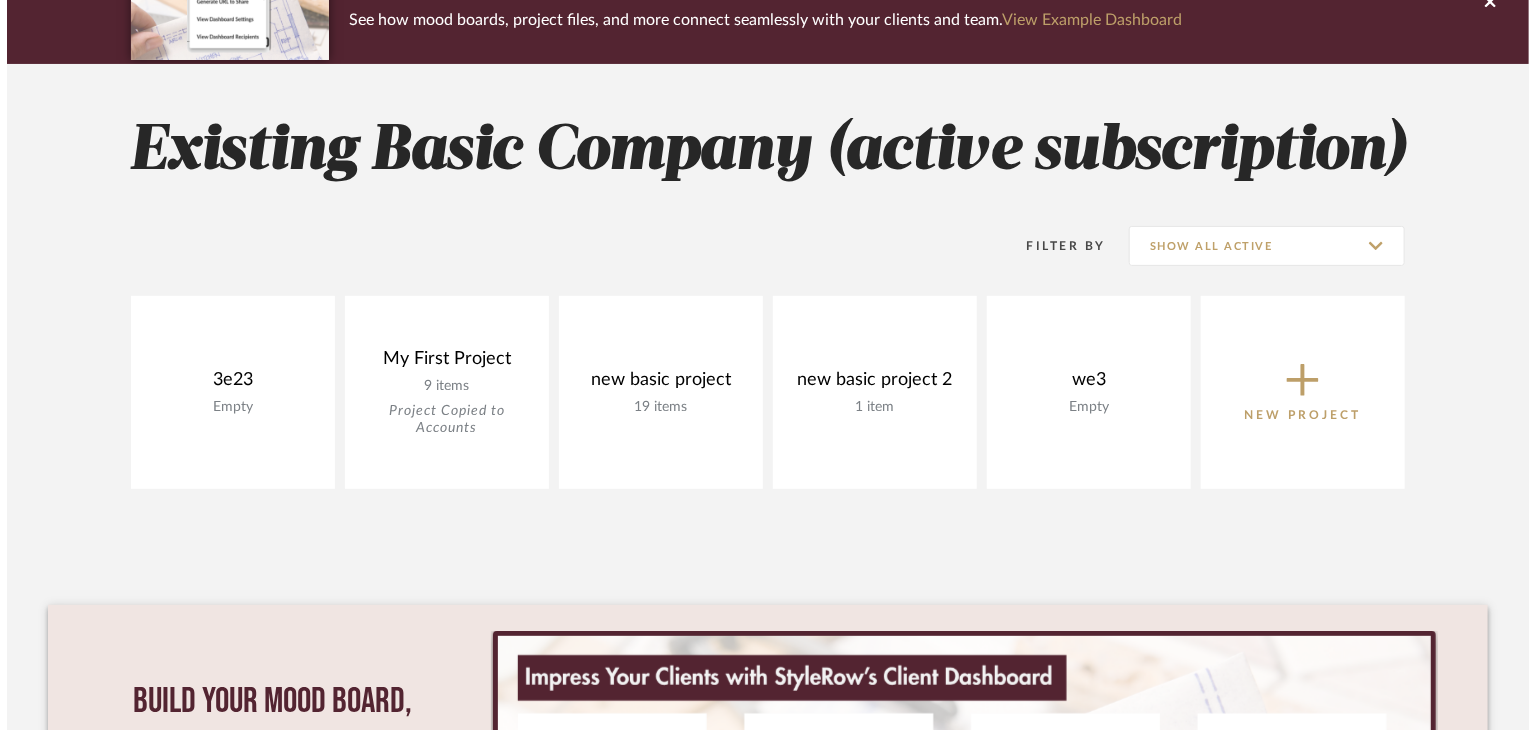 scroll, scrollTop: 0, scrollLeft: 0, axis: both 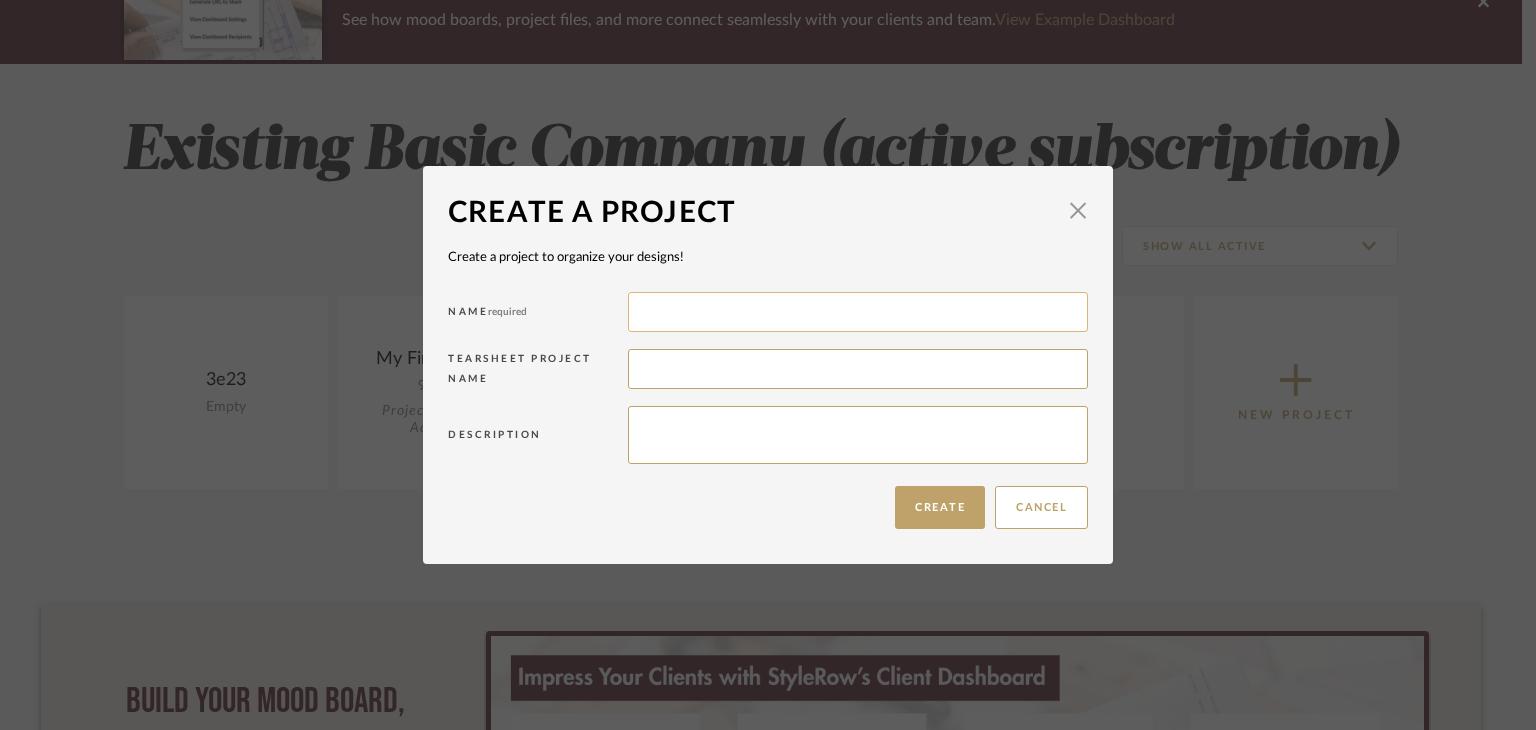 click at bounding box center (858, 312) 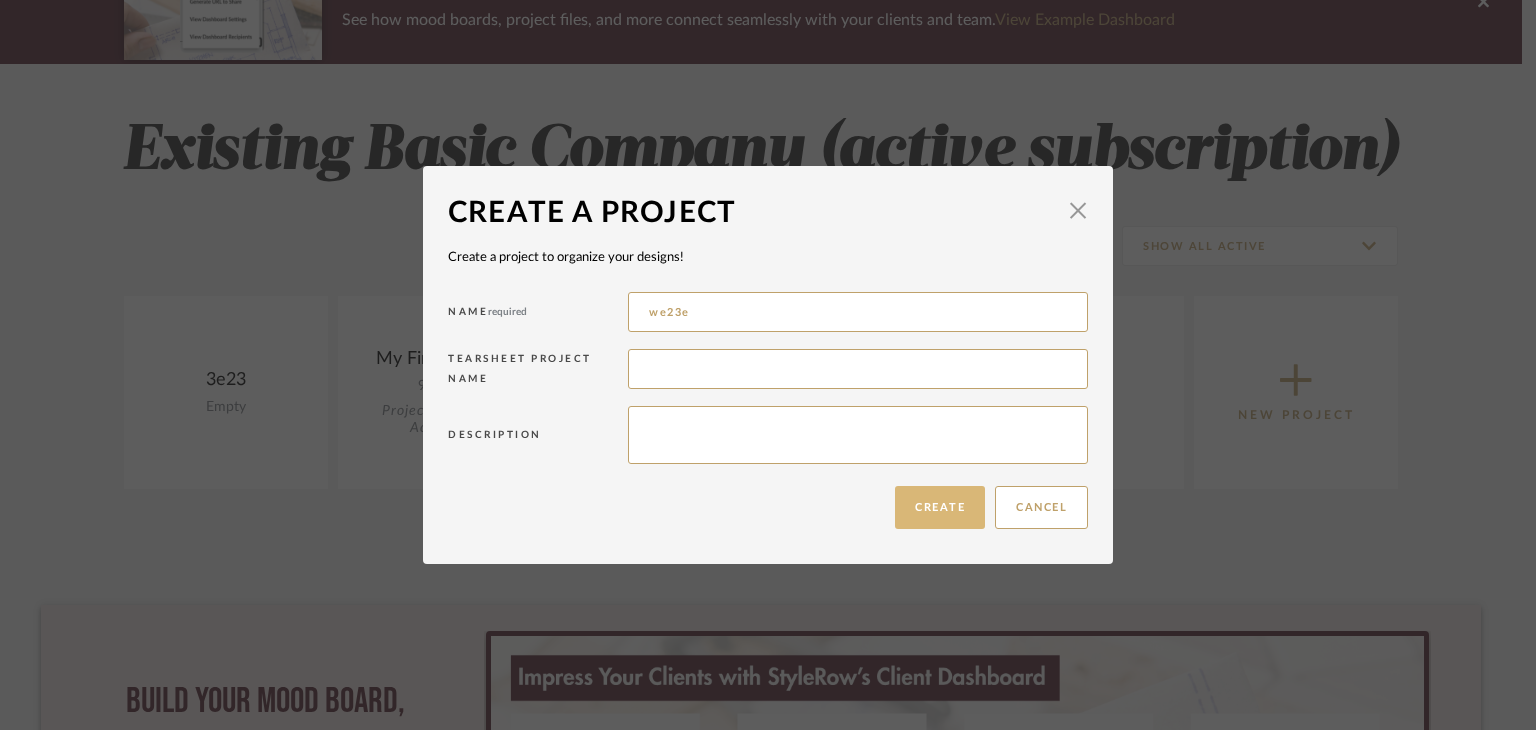 type on "we23e" 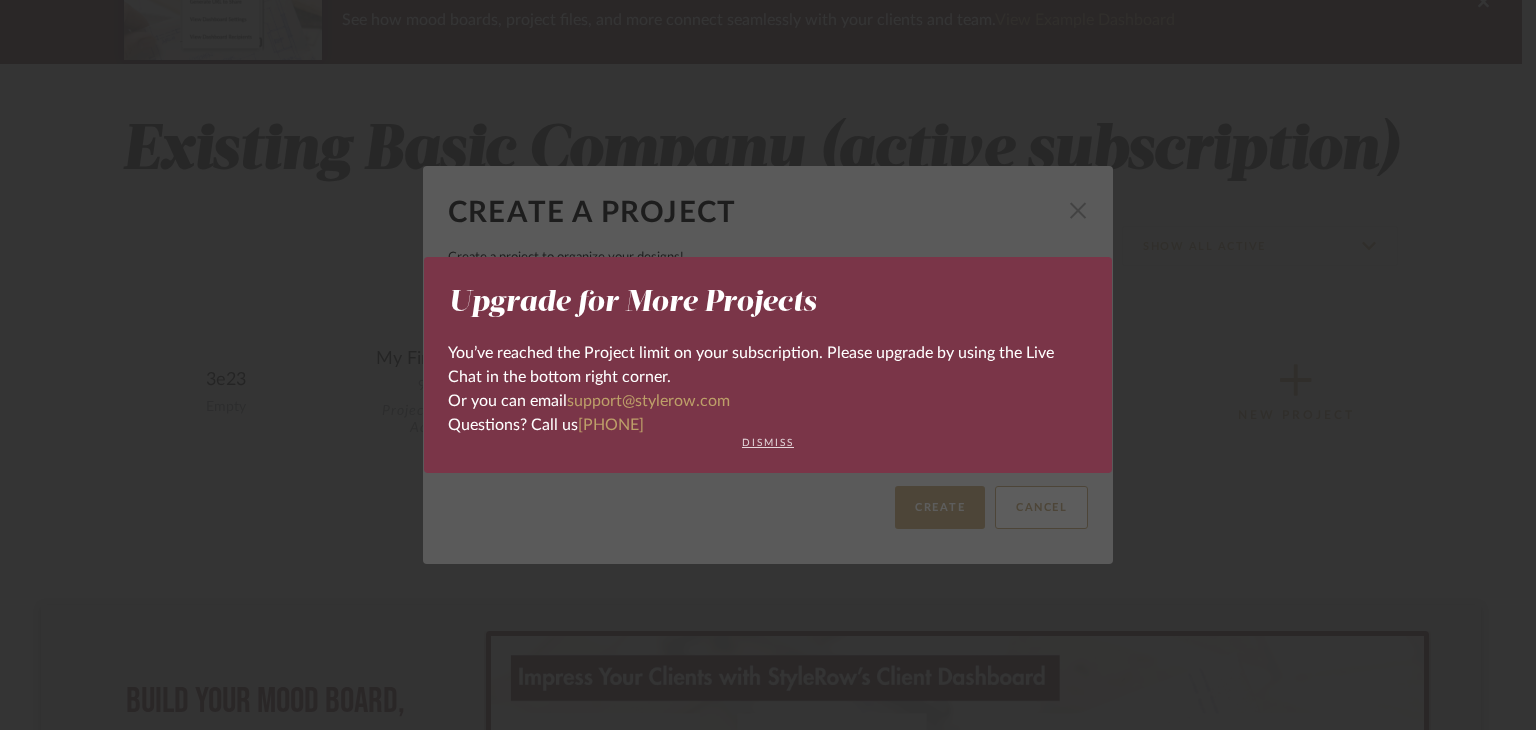 click on "dismiss" at bounding box center [768, 443] 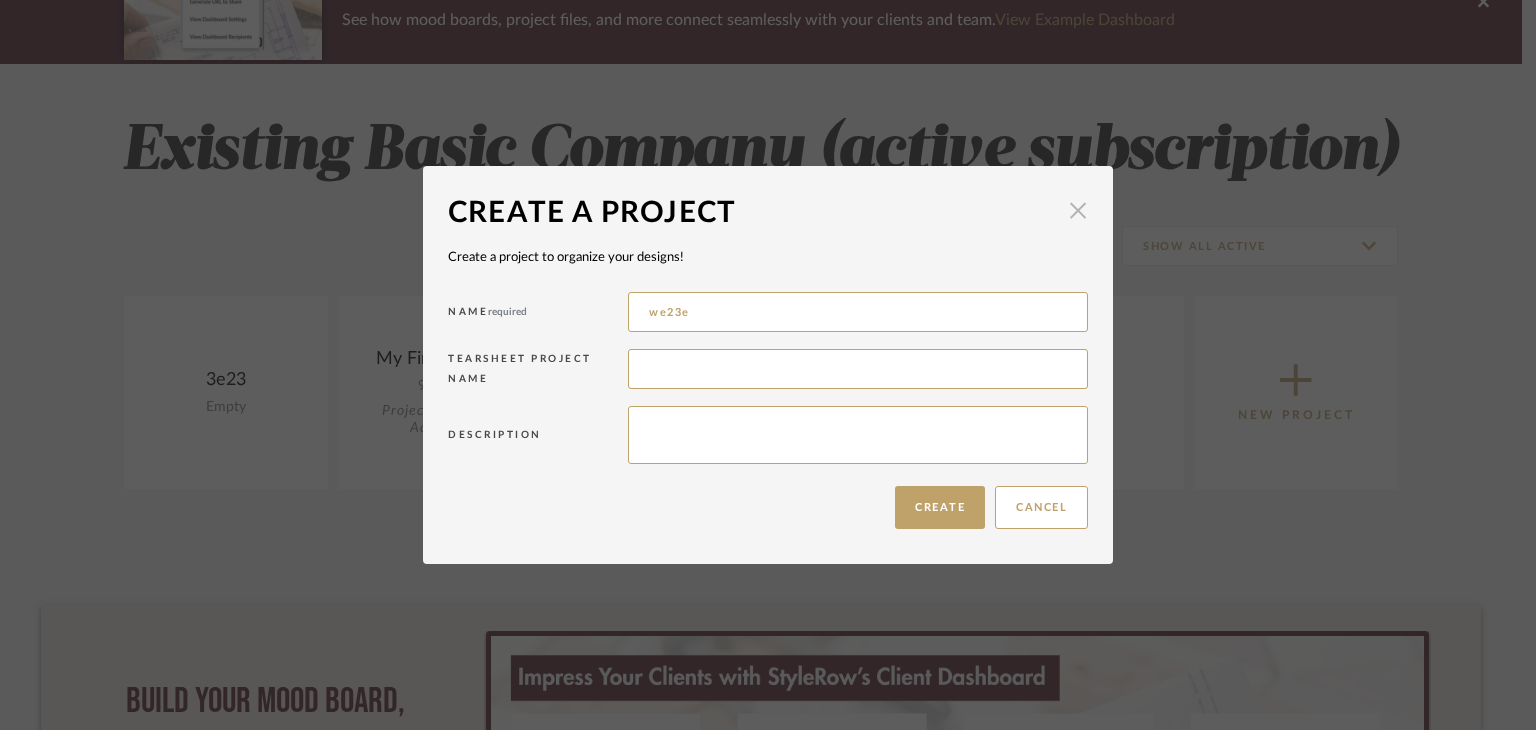 click at bounding box center [1078, 211] 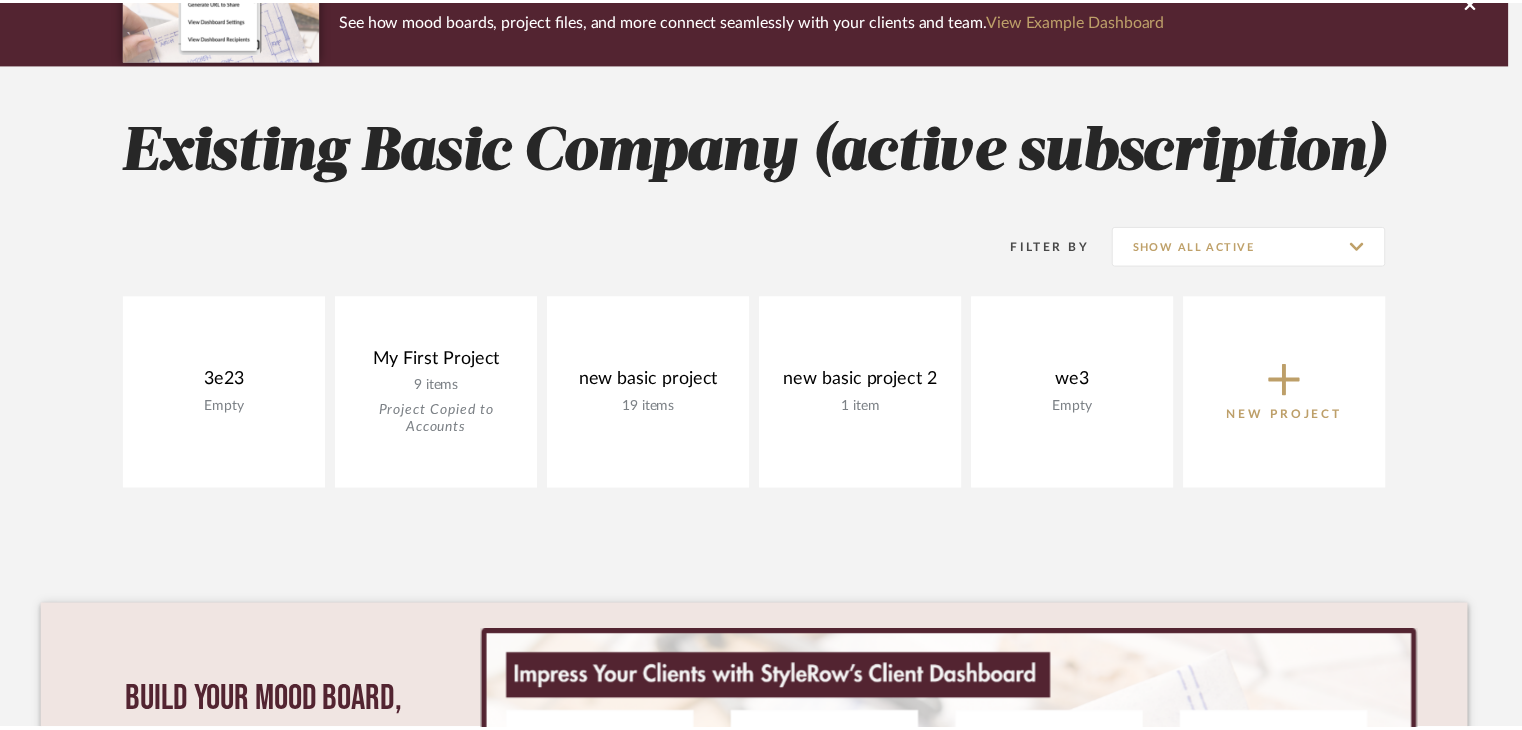 scroll, scrollTop: 200, scrollLeft: 0, axis: vertical 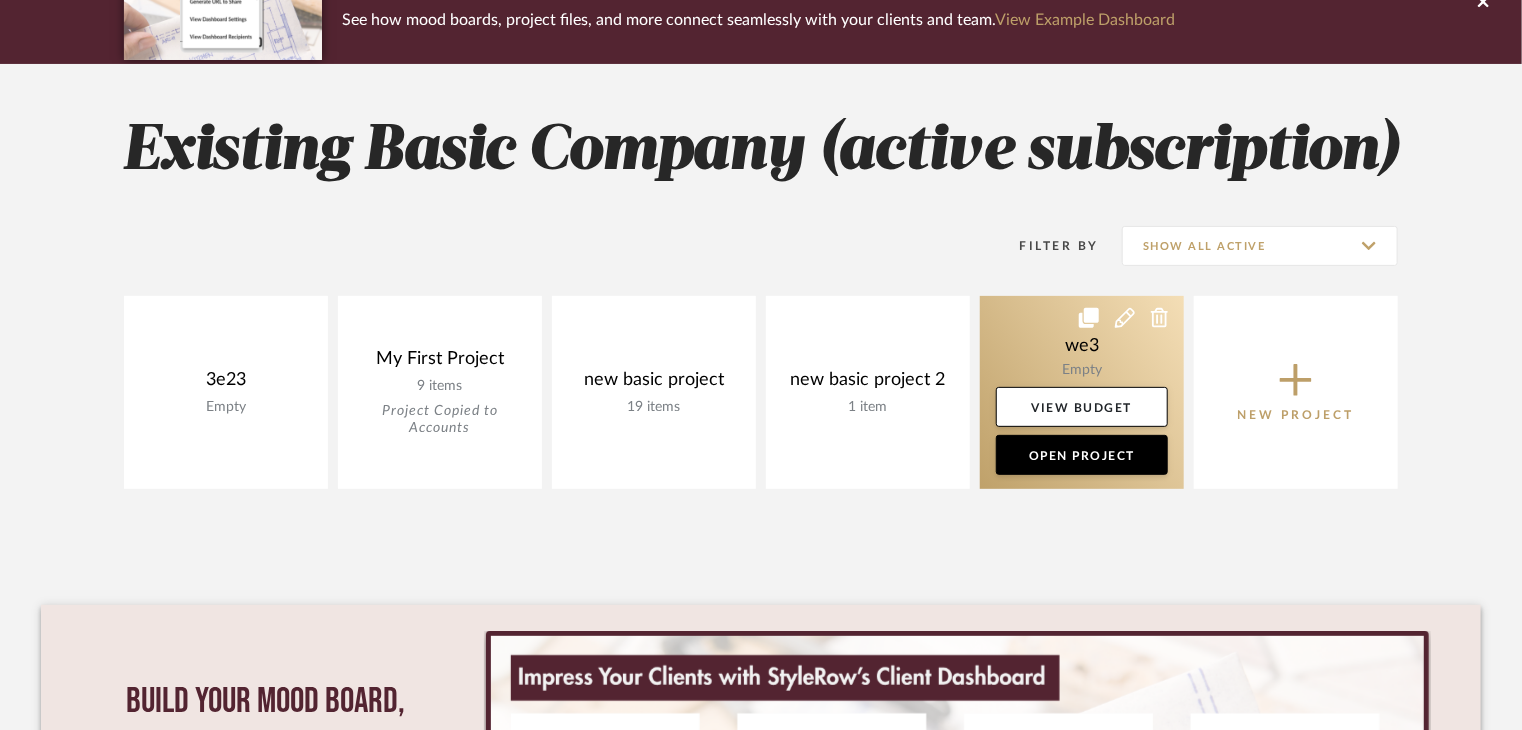 click 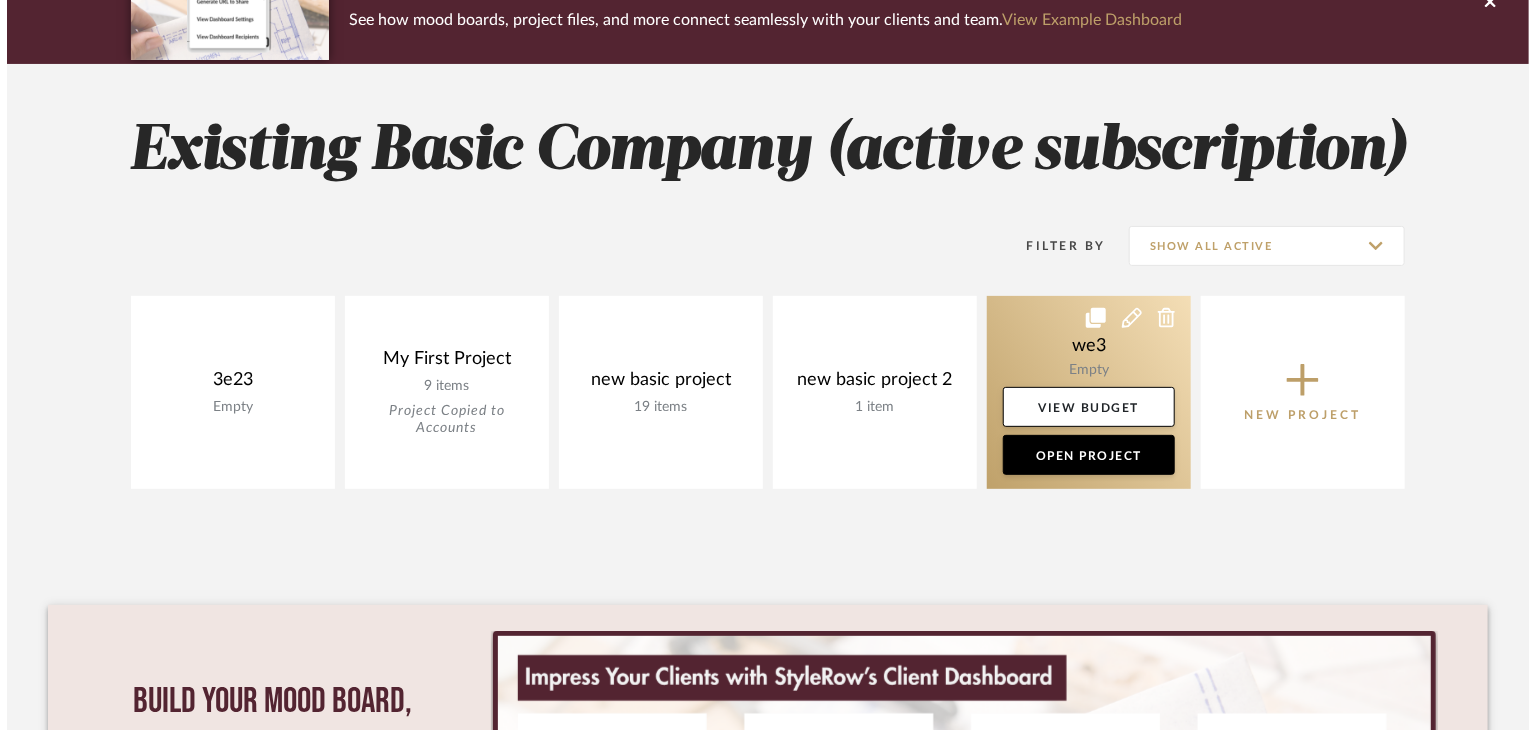 scroll, scrollTop: 0, scrollLeft: 0, axis: both 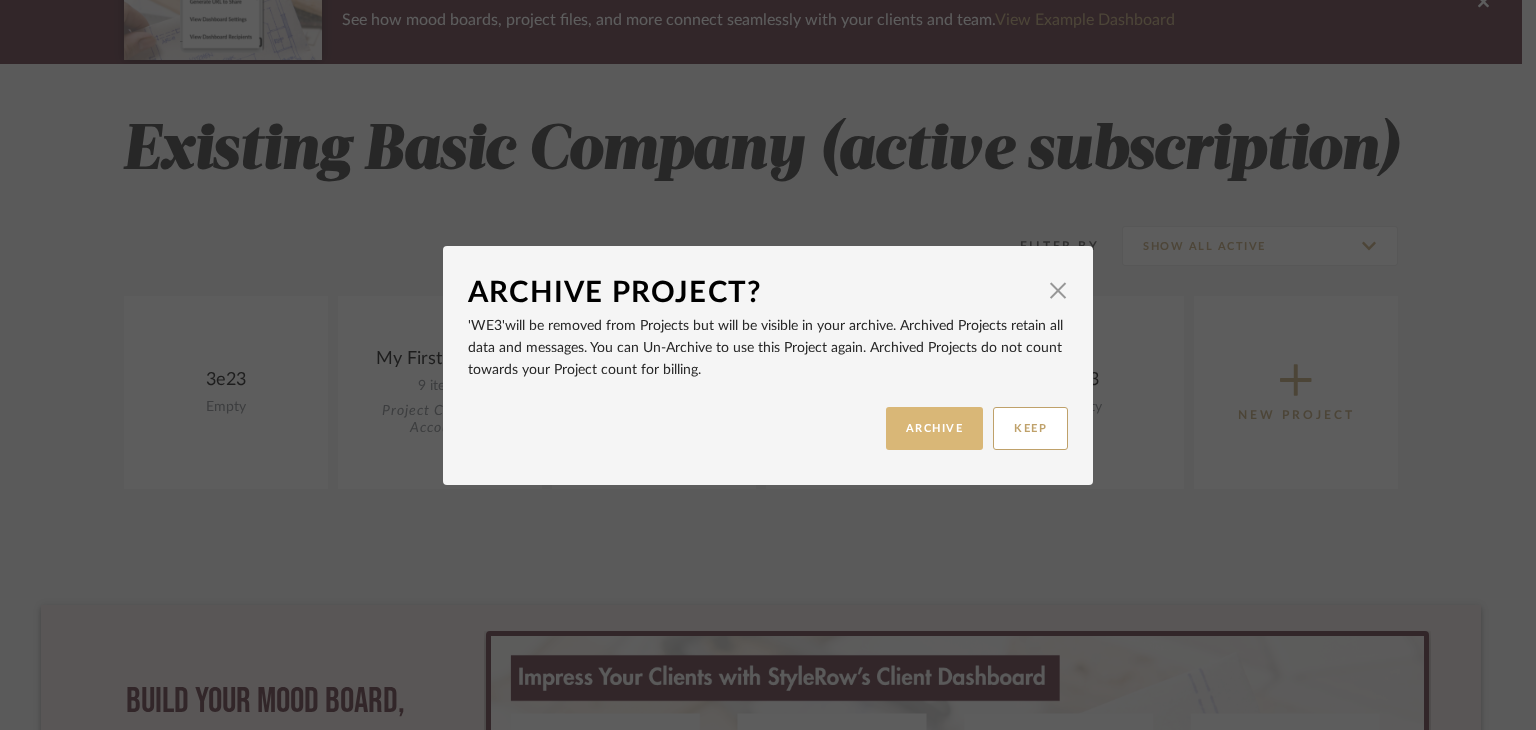 click on "ARCHIVE" at bounding box center (935, 428) 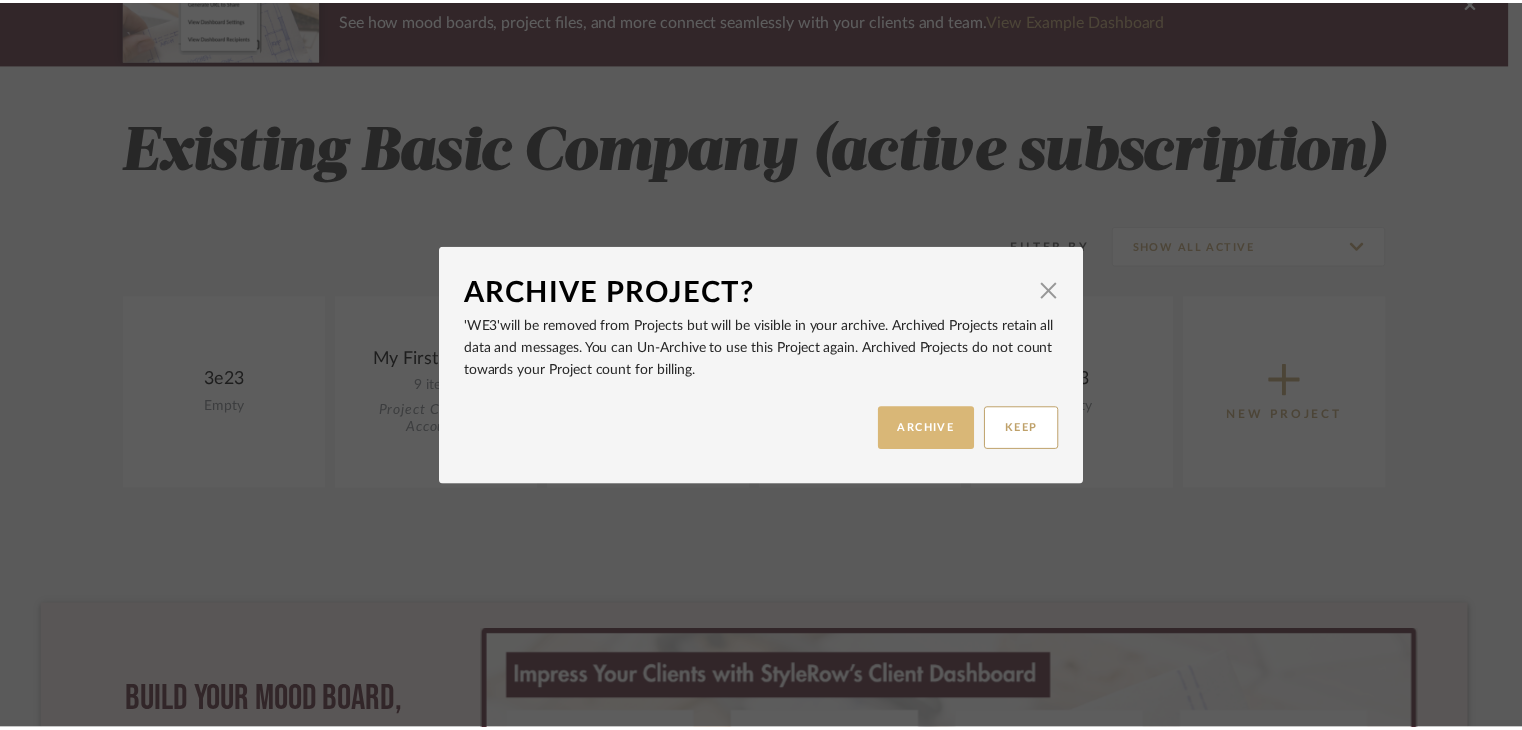 scroll, scrollTop: 200, scrollLeft: 0, axis: vertical 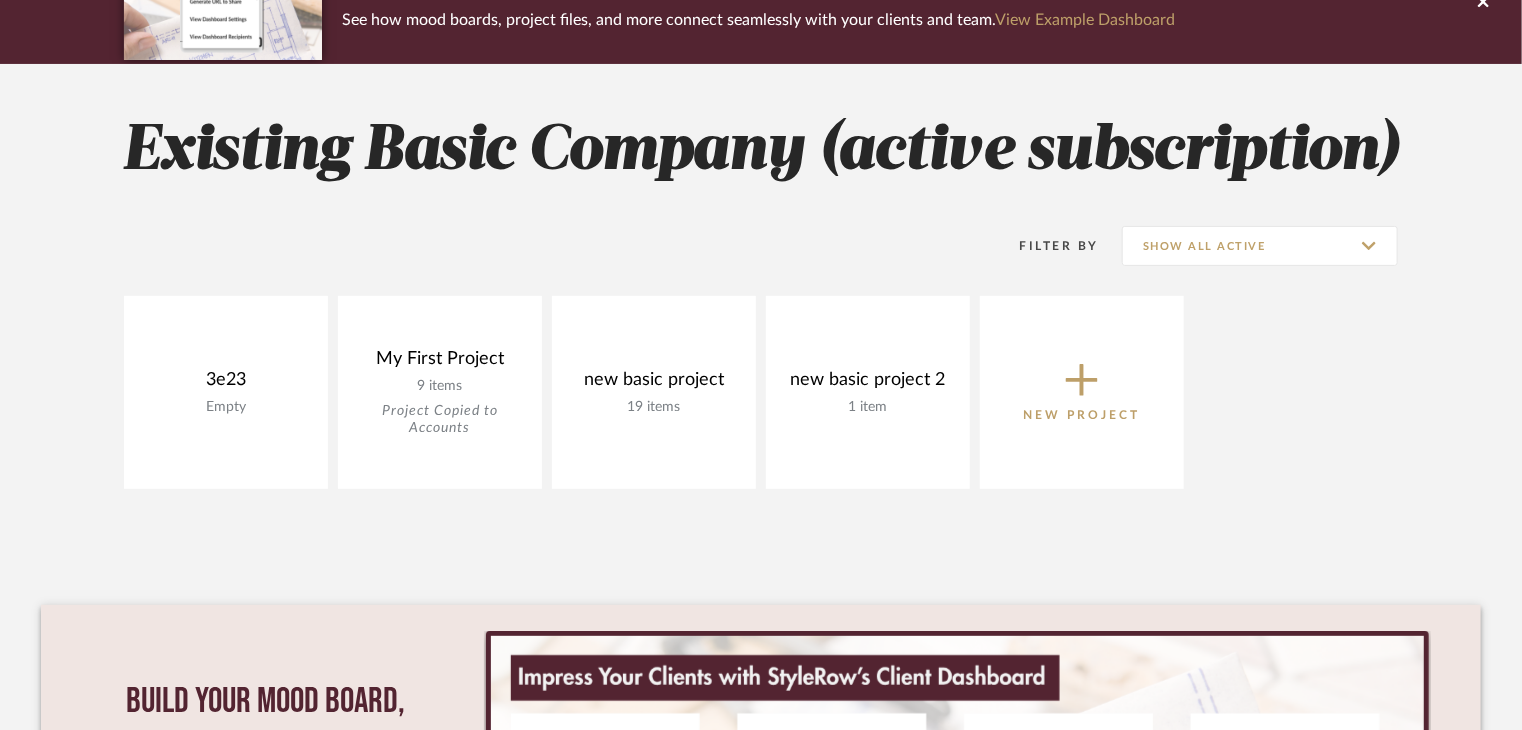 click on "New Project" 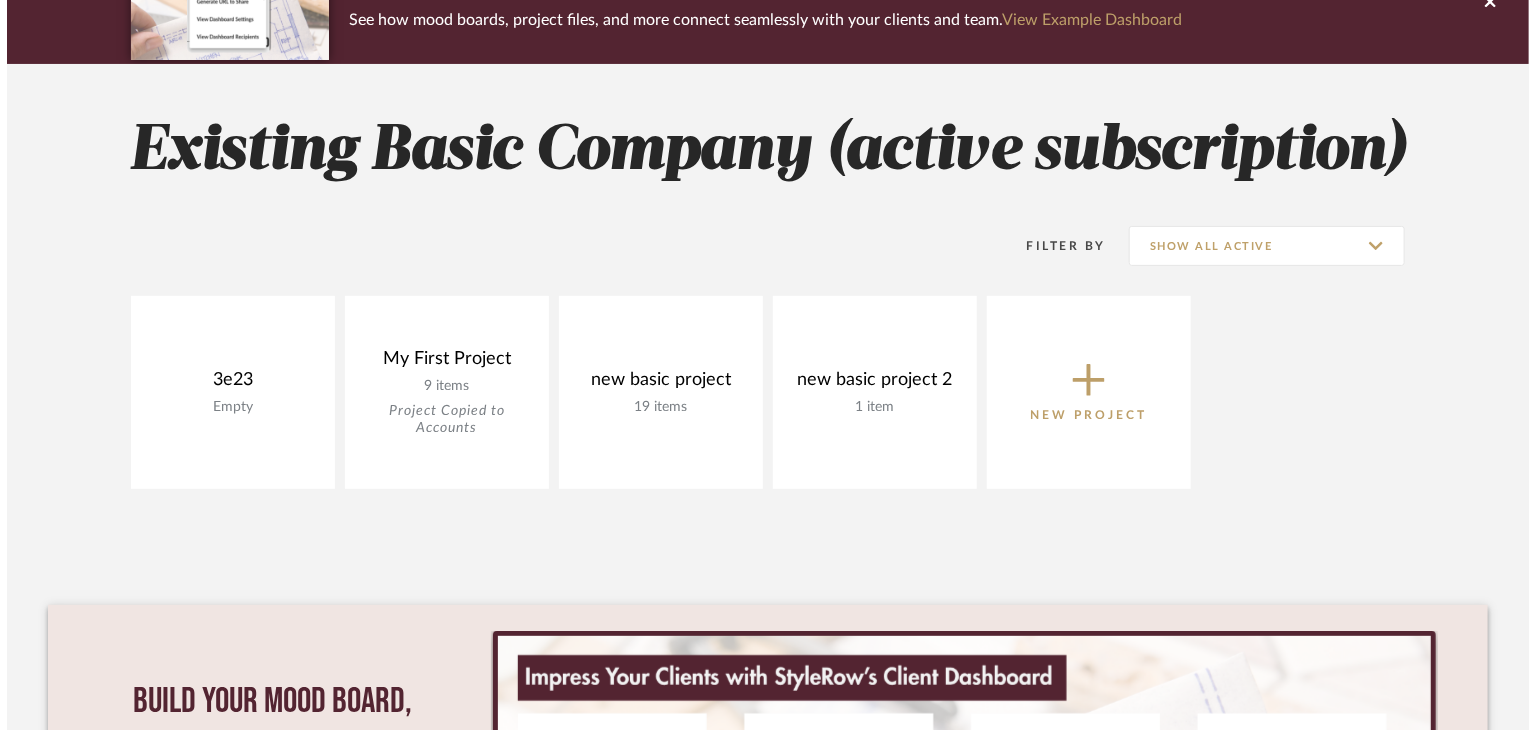 scroll, scrollTop: 0, scrollLeft: 0, axis: both 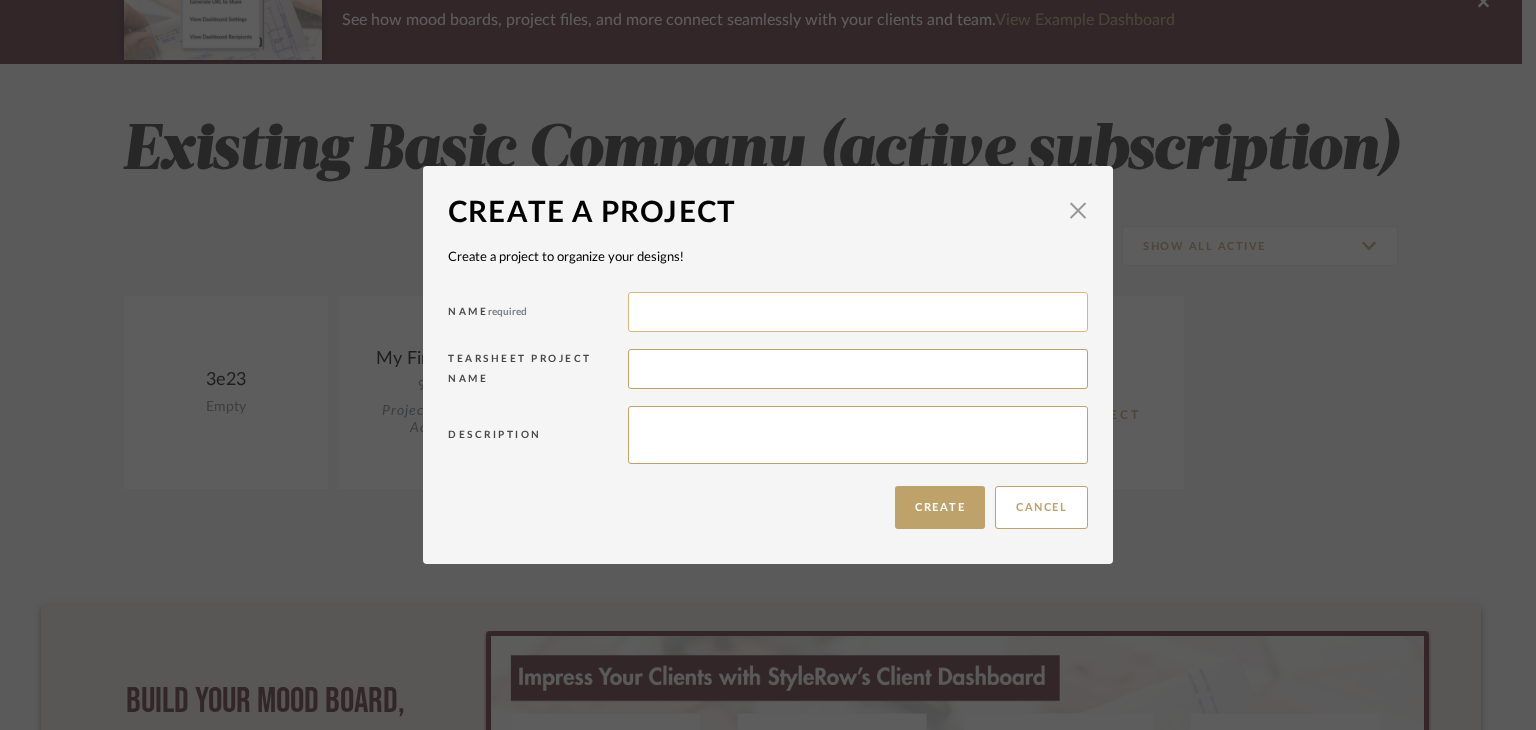 click at bounding box center (858, 312) 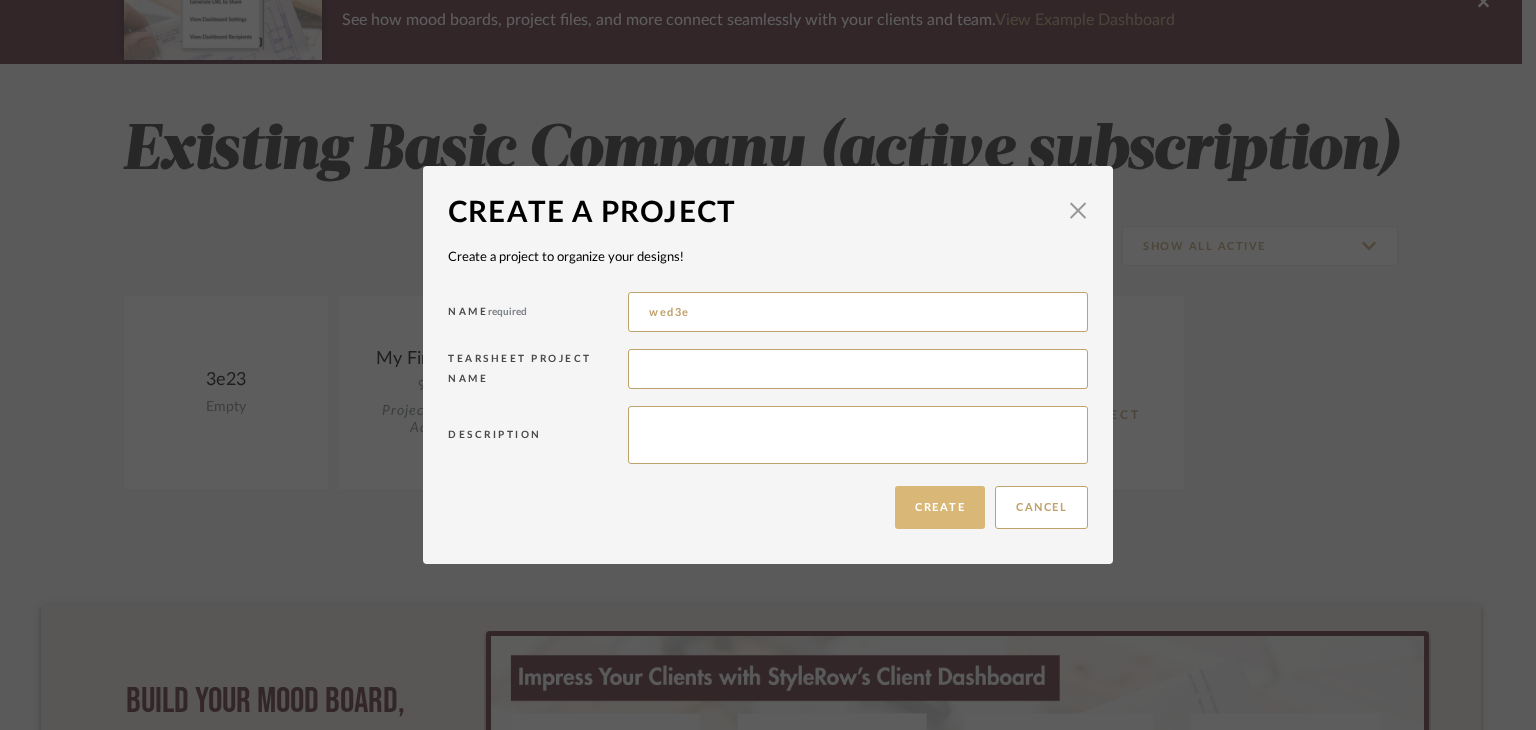 type on "wed3e" 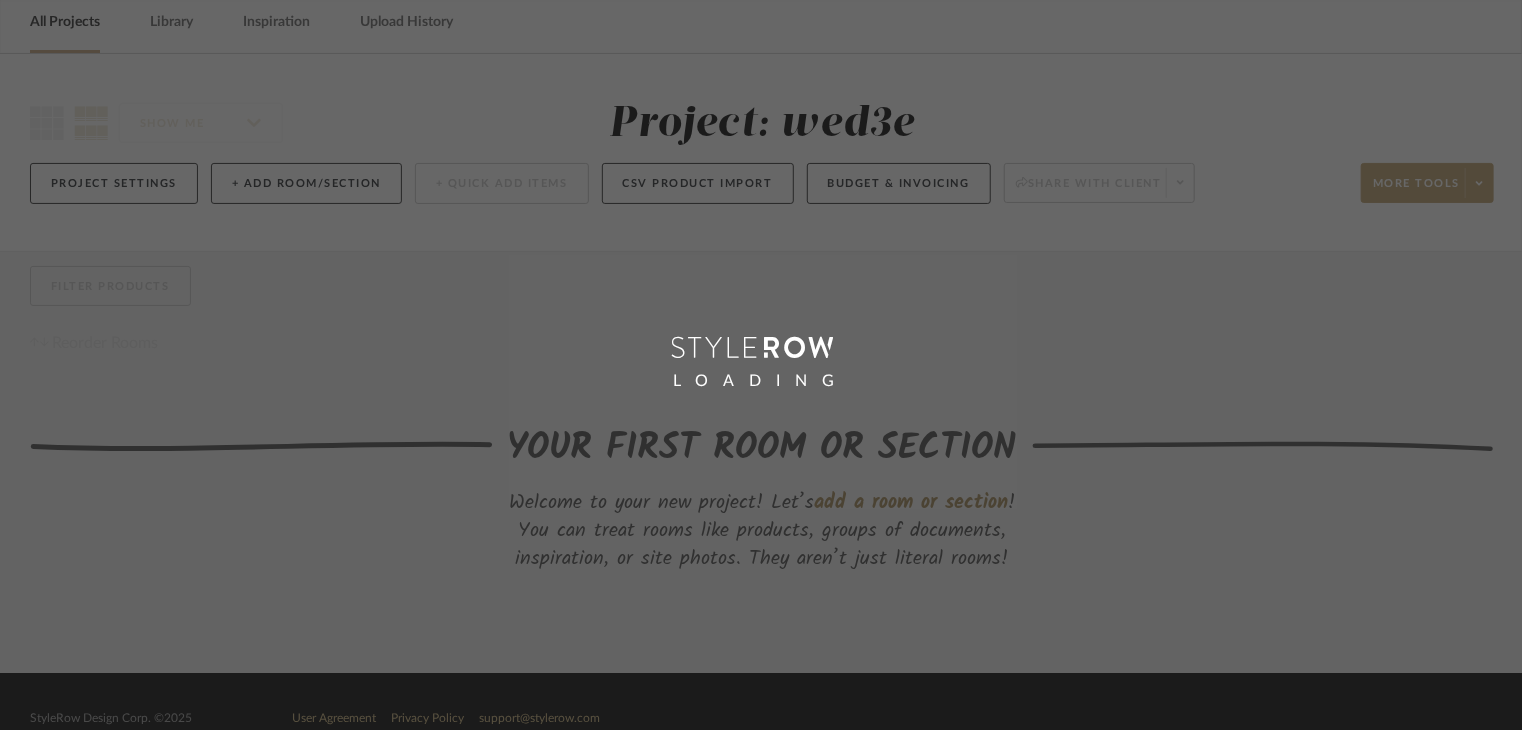 scroll, scrollTop: 0, scrollLeft: 0, axis: both 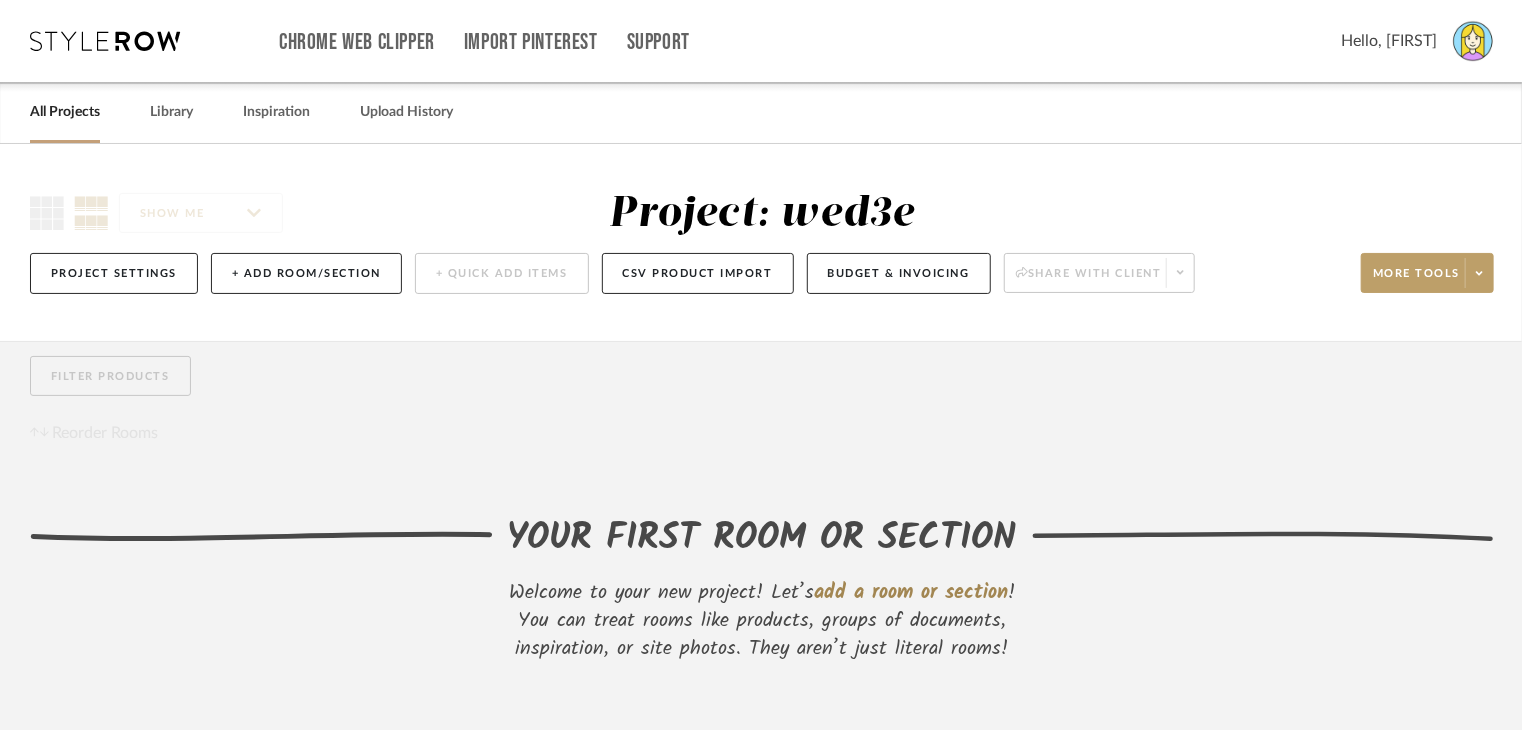 click on "All Projects" at bounding box center [65, 112] 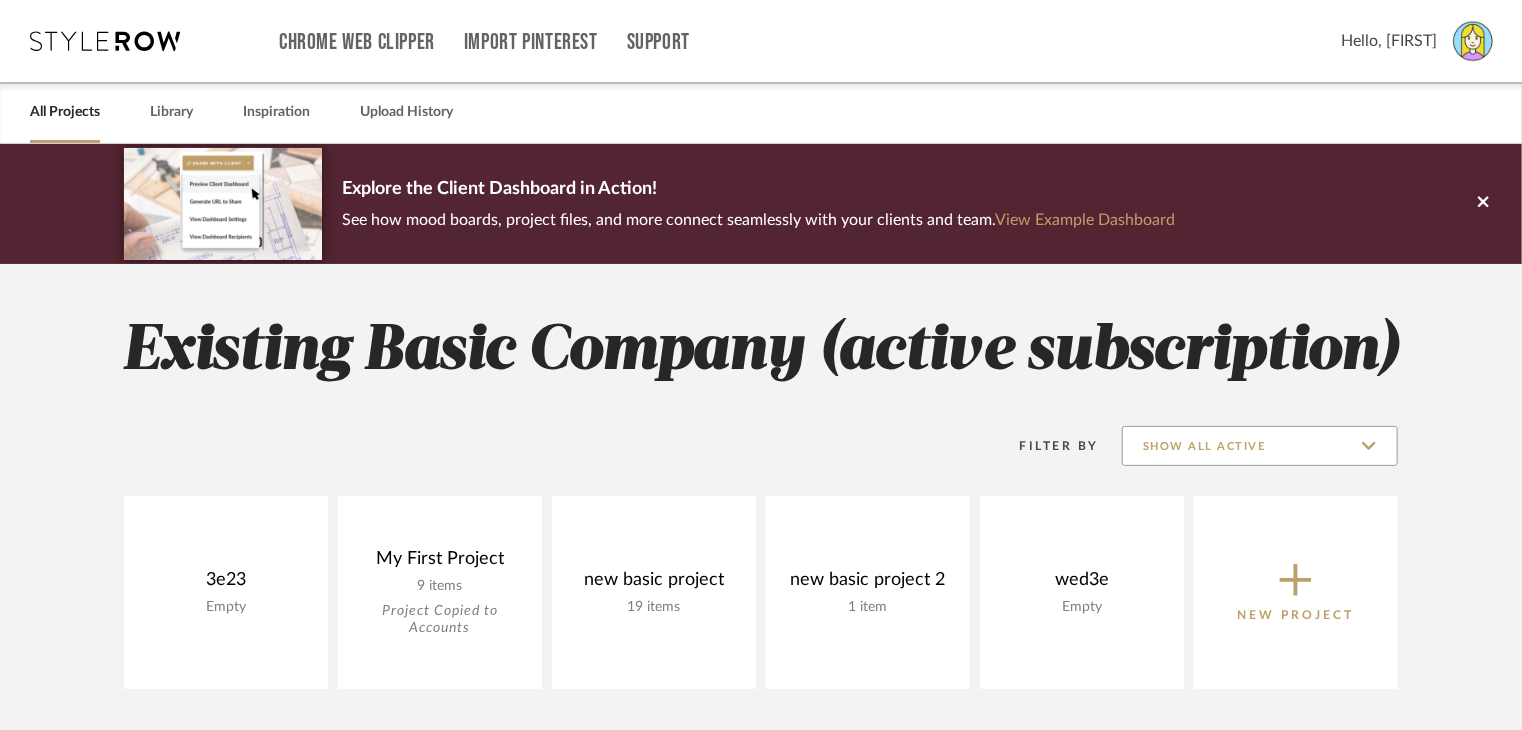 click on "Show All Active" 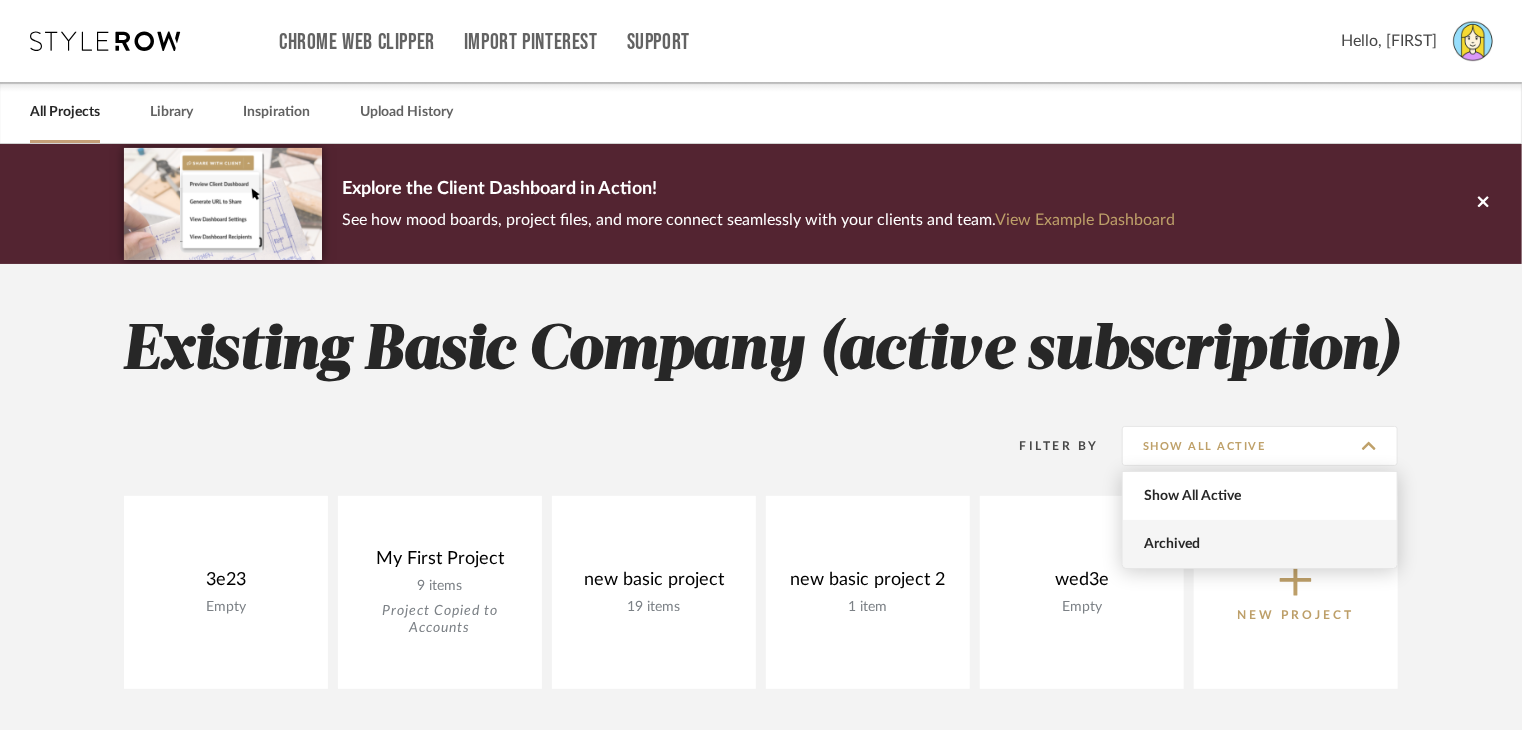 click on "Archived" at bounding box center (1262, 544) 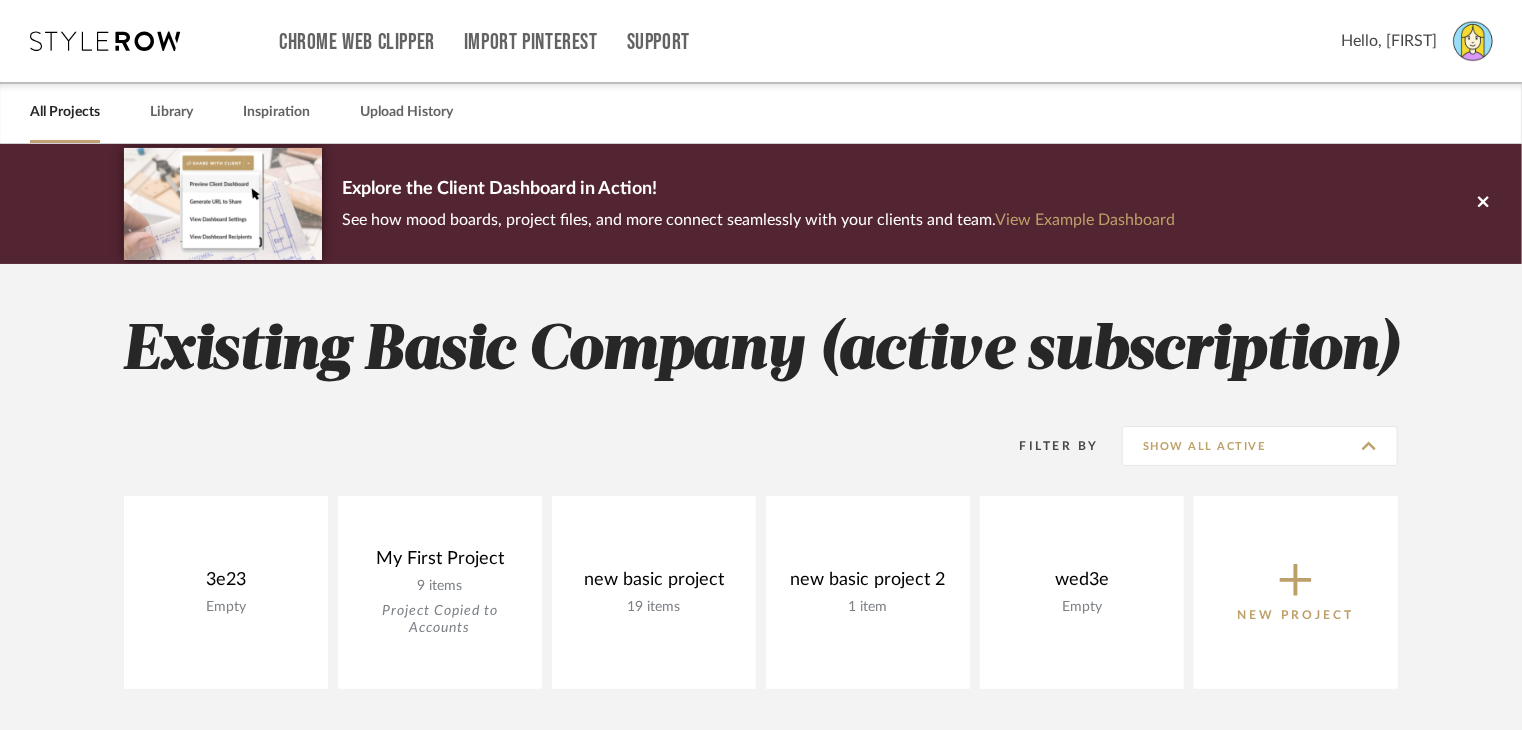 type on "Archived" 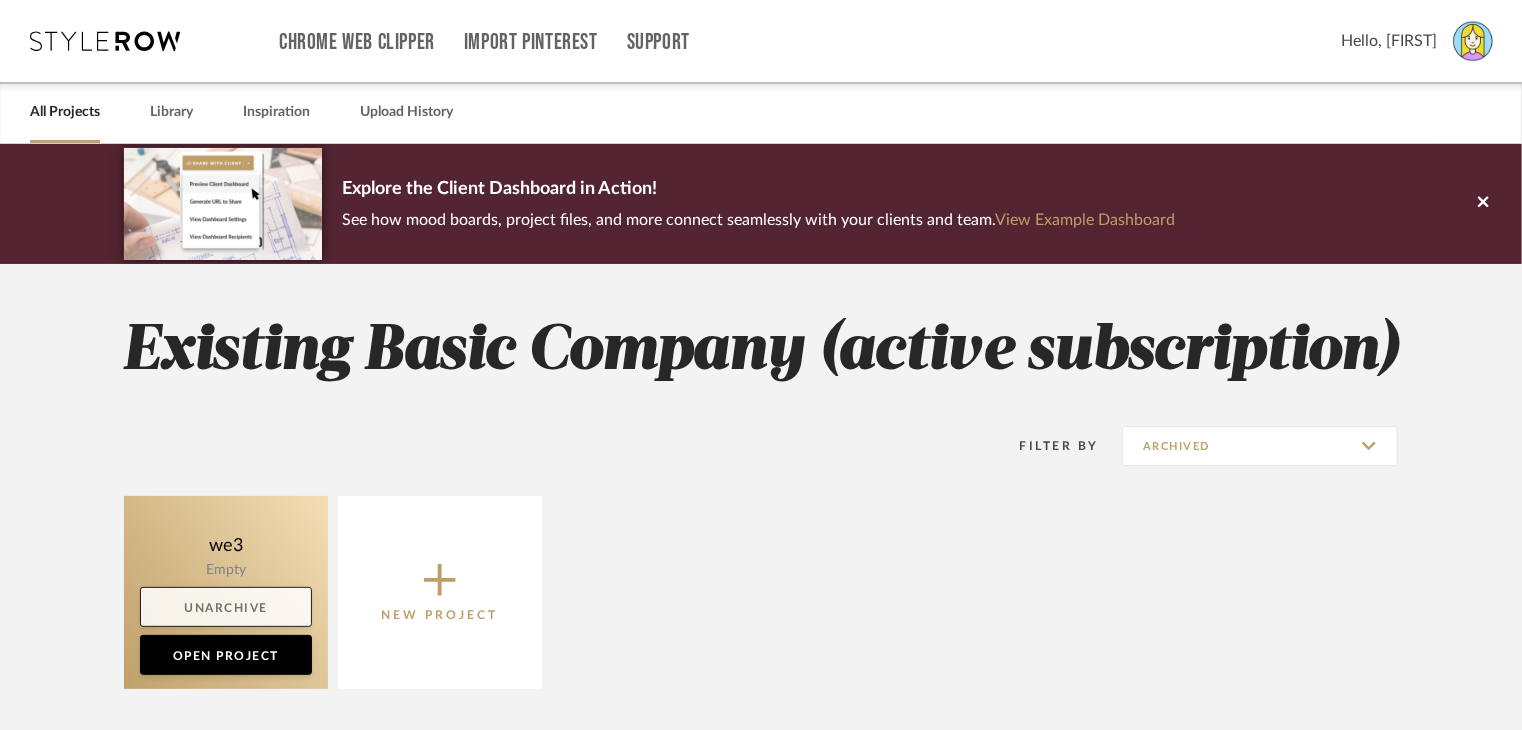 click on "Unarchive" 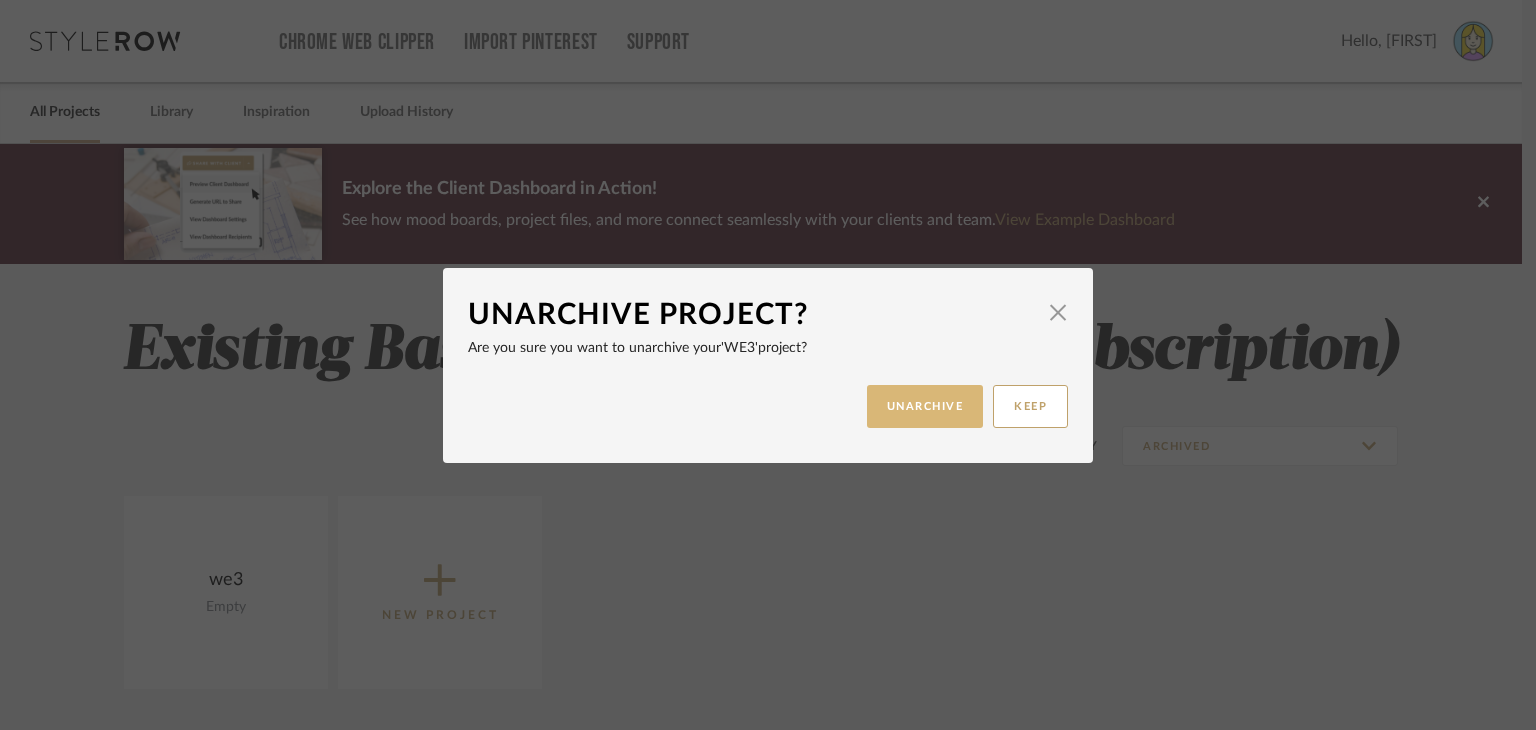 click on "UNARCHIVE" at bounding box center (925, 406) 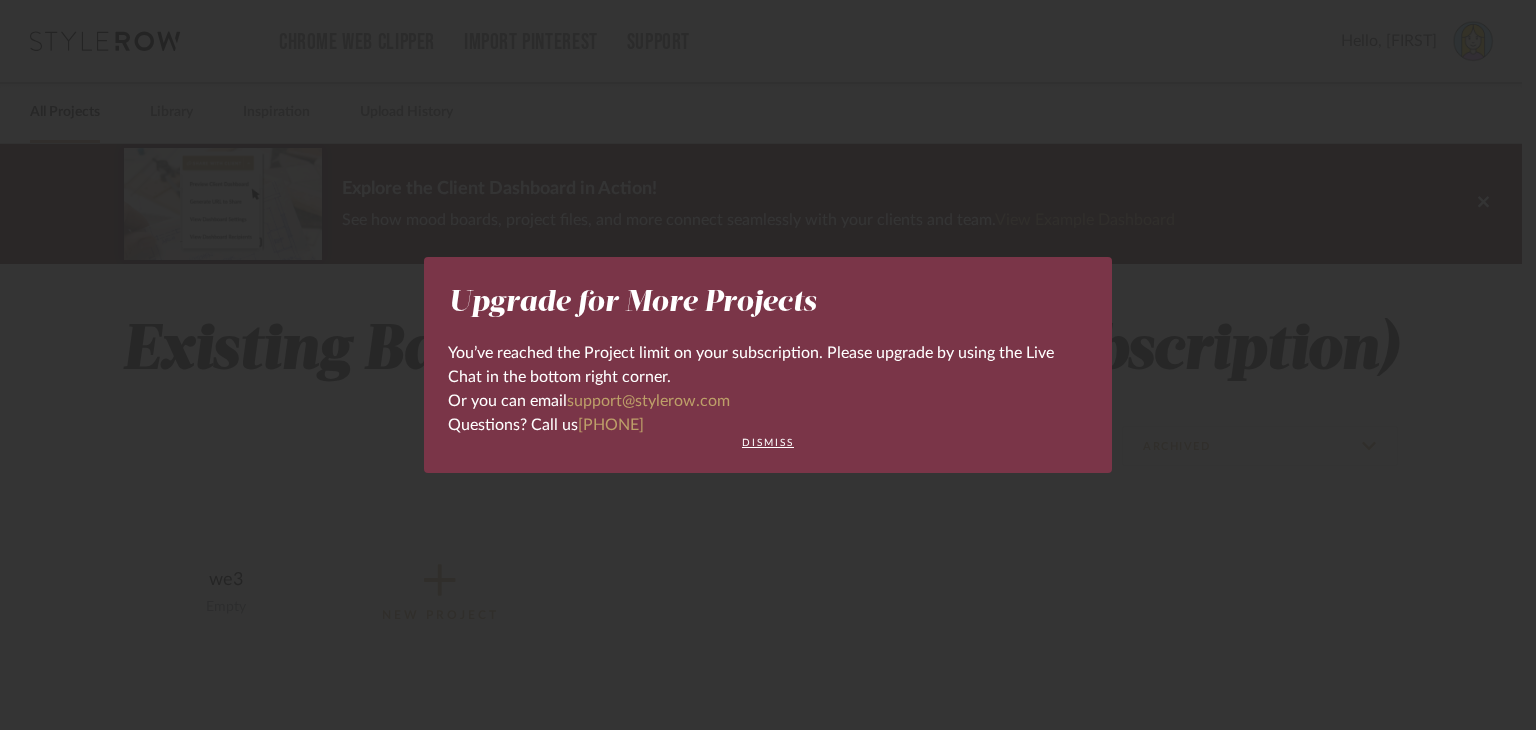 click on "Upgrade for More Projects  You’ve reached the Project limit on your subscription. Please upgrade by using the Live Chat in the bottom right corner.   Or you can email  support@stylerow.com  Questions? Call us  312-662-9746 dismiss" at bounding box center (768, 365) 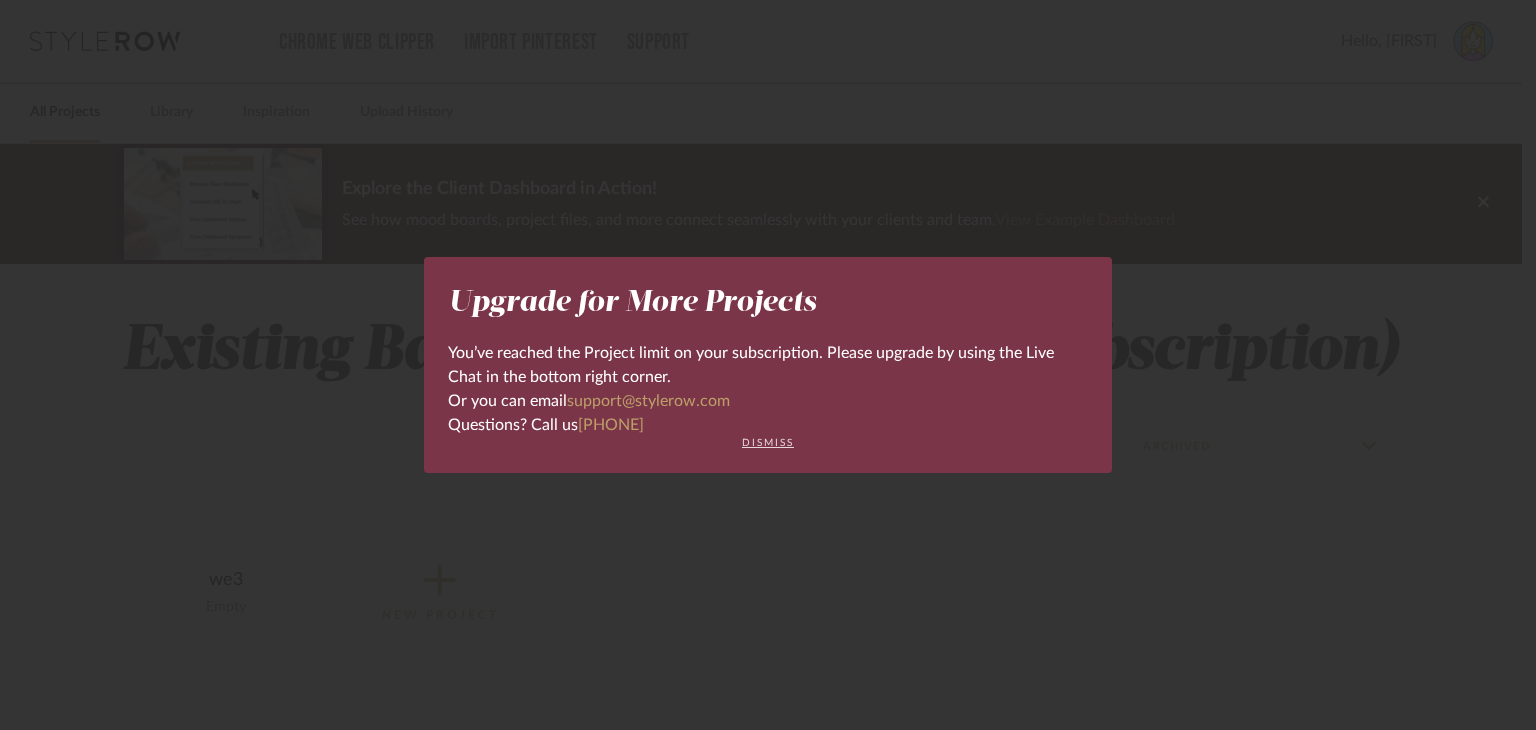 click on "dismiss" at bounding box center (768, 443) 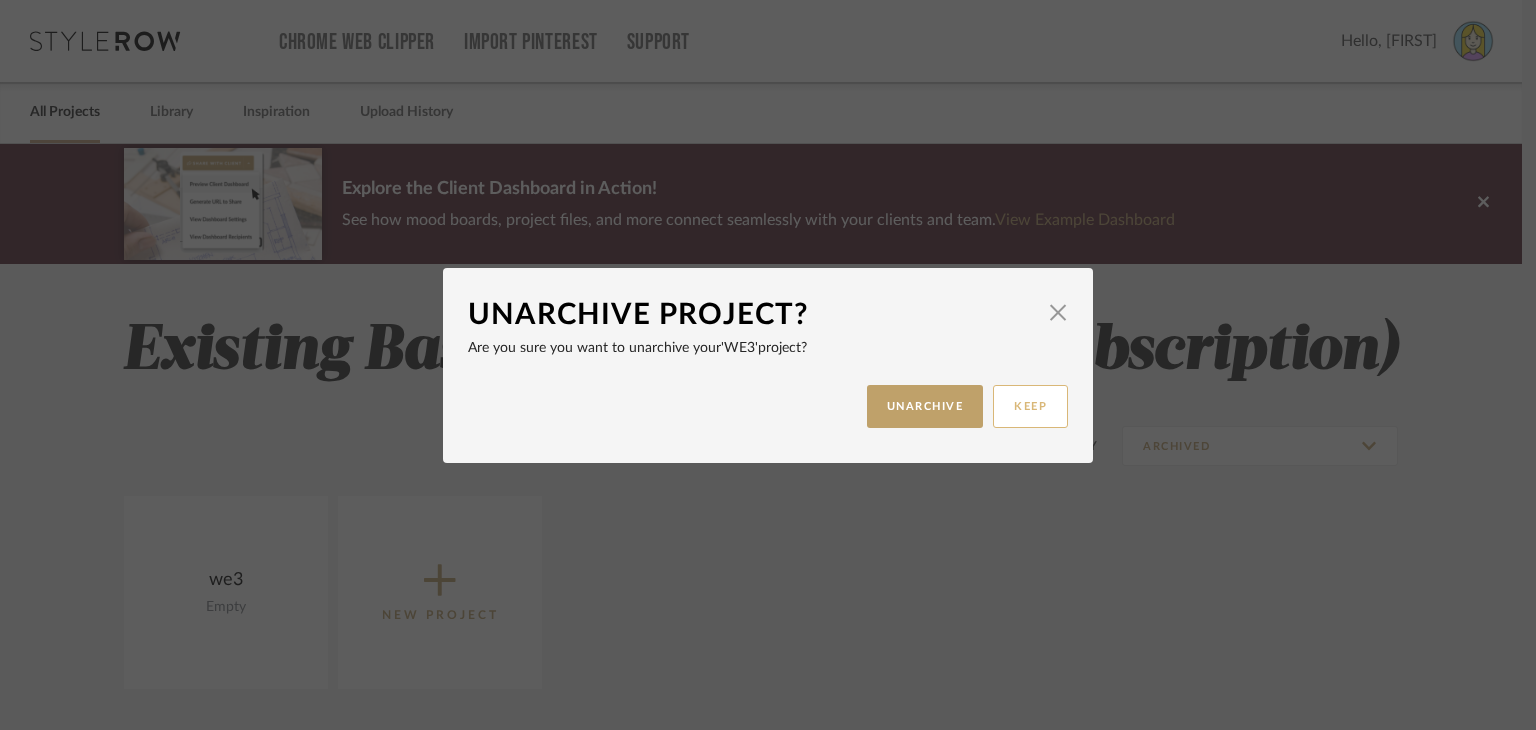 click on "KEEP" at bounding box center (1030, 406) 